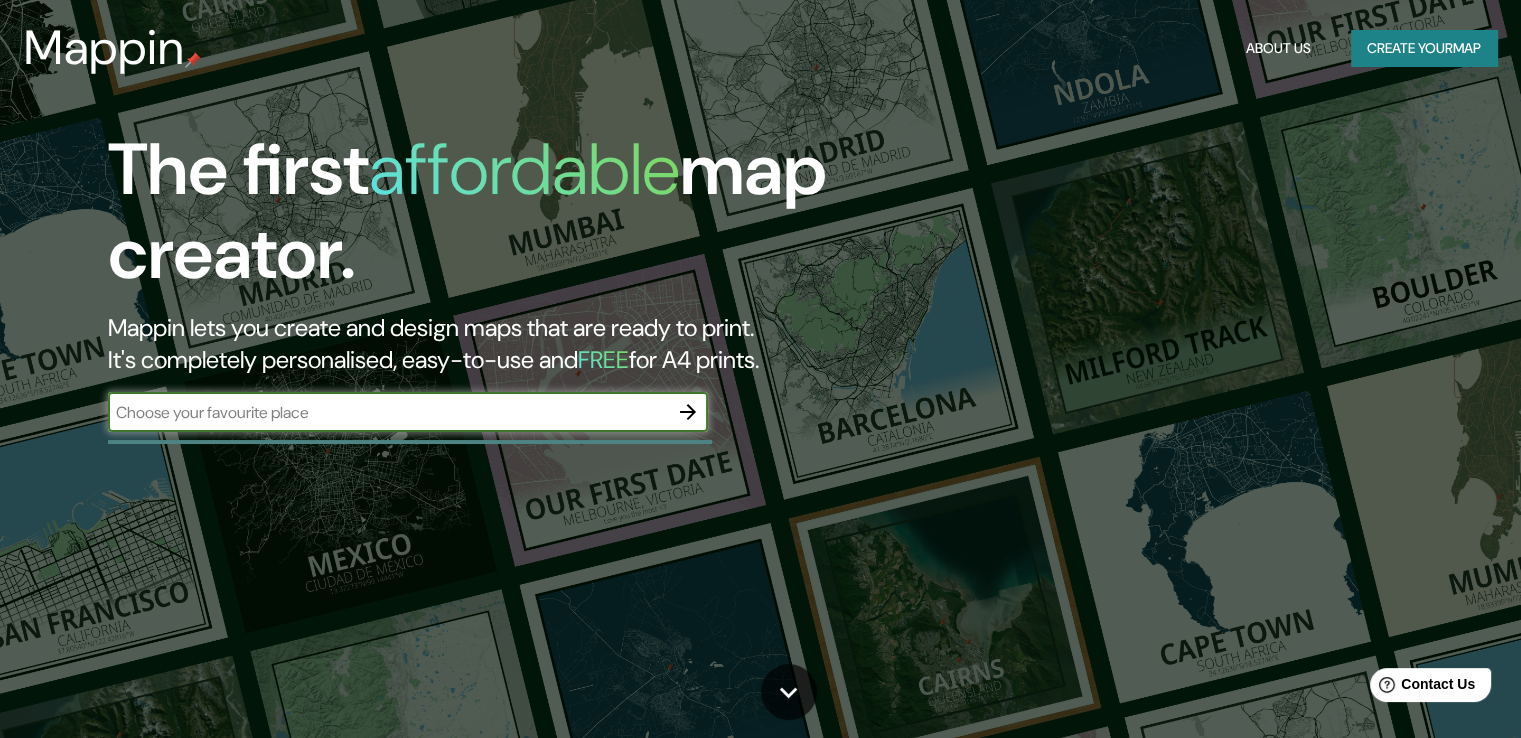 scroll, scrollTop: 0, scrollLeft: 0, axis: both 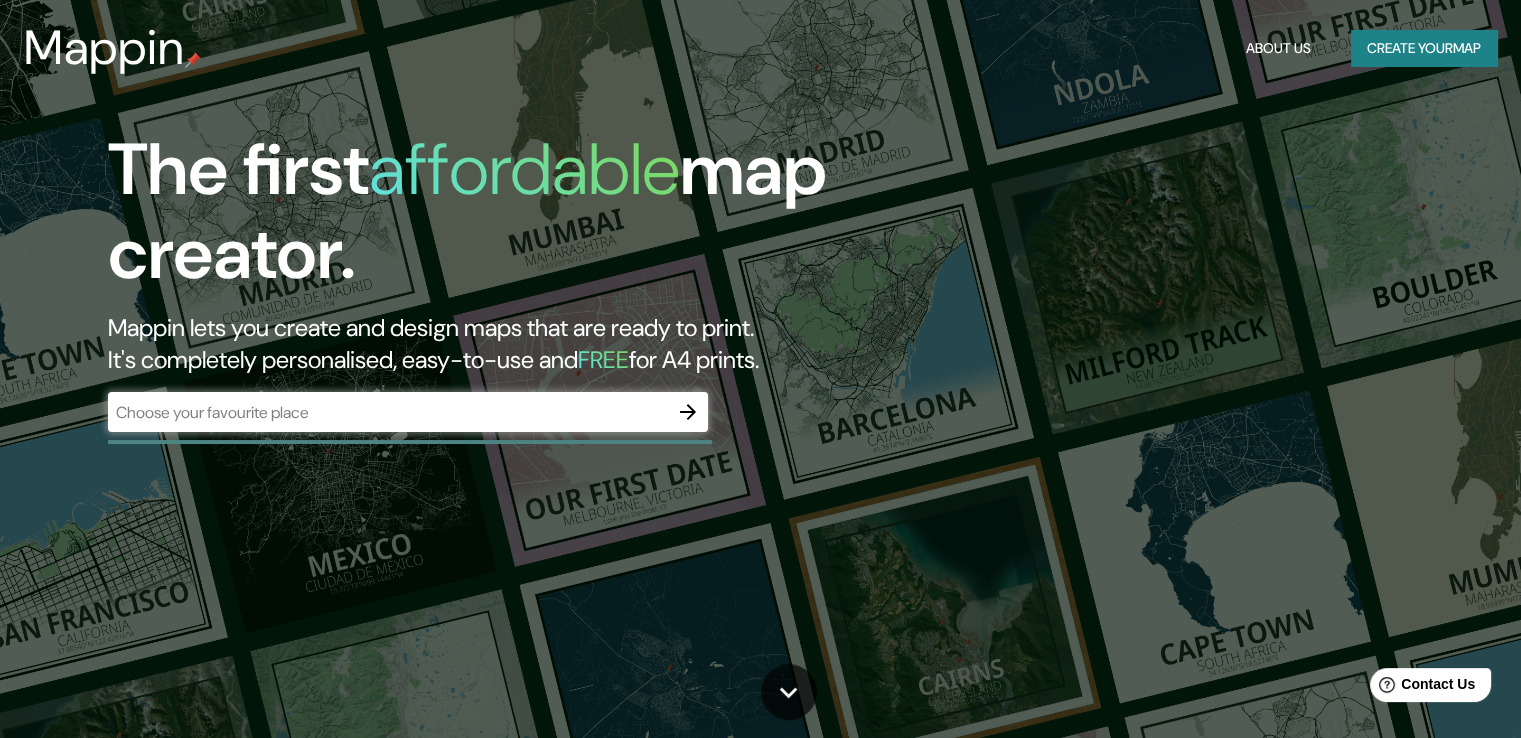 drag, startPoint x: 1282, startPoint y: 54, endPoint x: 1297, endPoint y: 149, distance: 96.17692 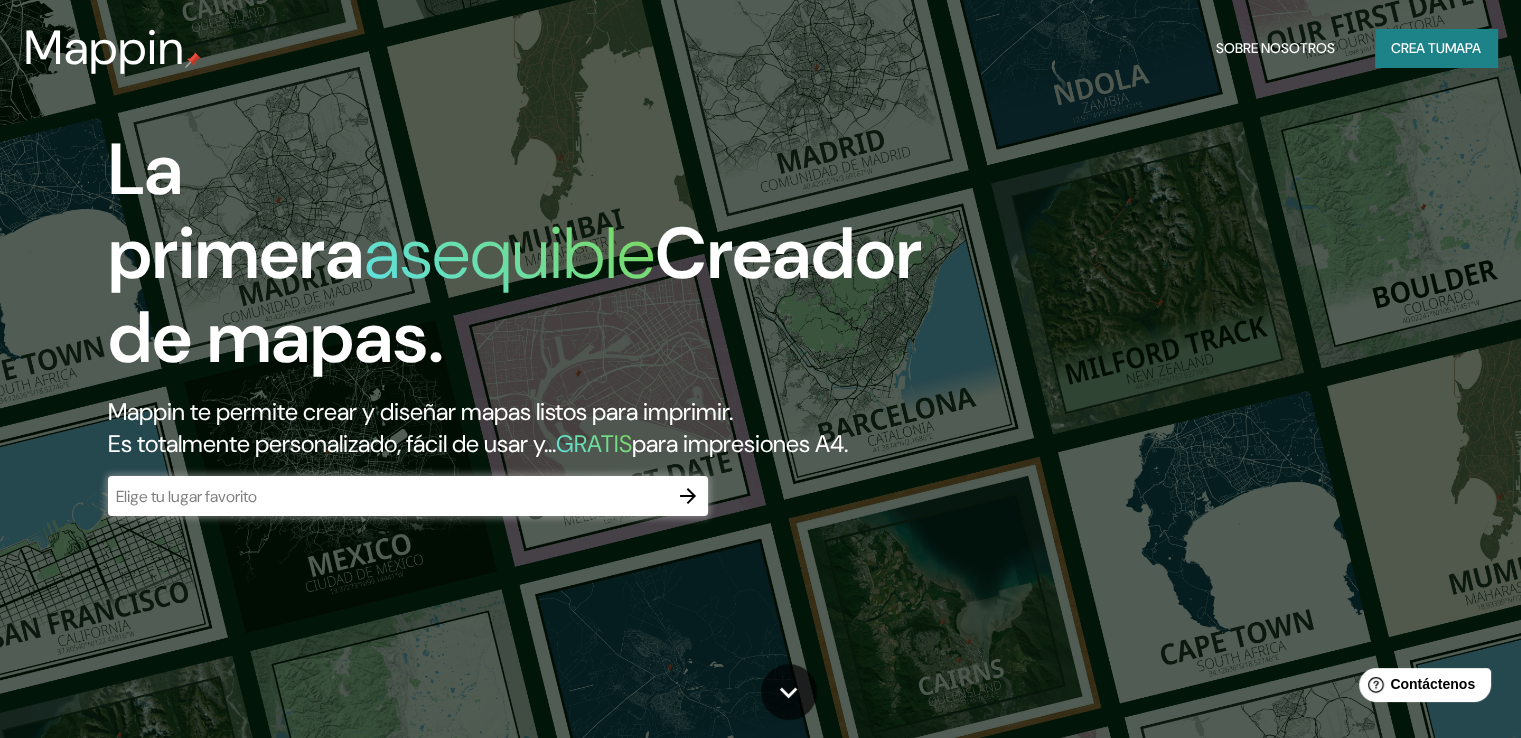 click on "La primera asequible Creador de mapas. Mappin te permite crear y diseñar mapas listos para imprimir.  Es totalmente personalizado, fácil de usar y... GRATIS para impresiones A4. ​" at bounding box center (760, 369) 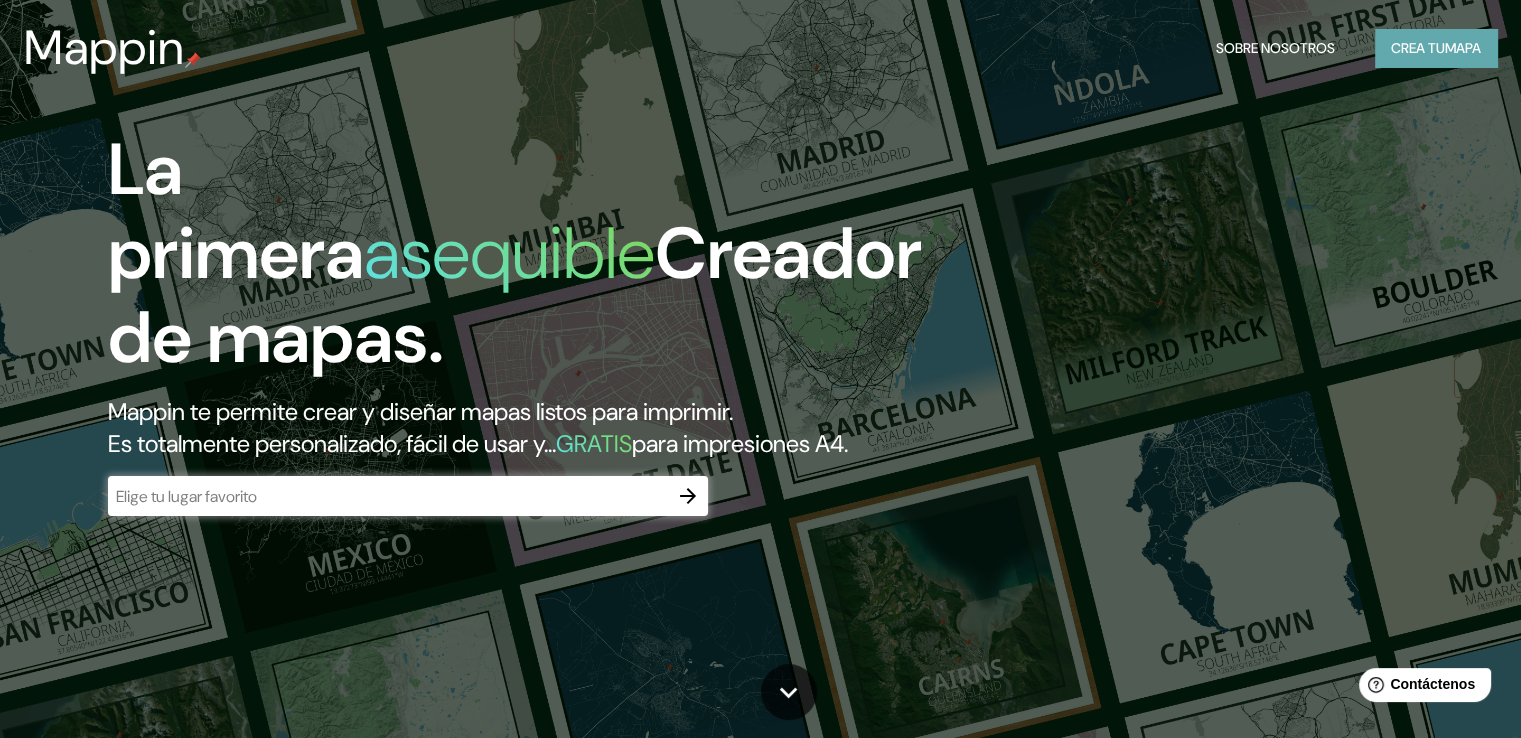 click on "Crea tu" at bounding box center (1418, 48) 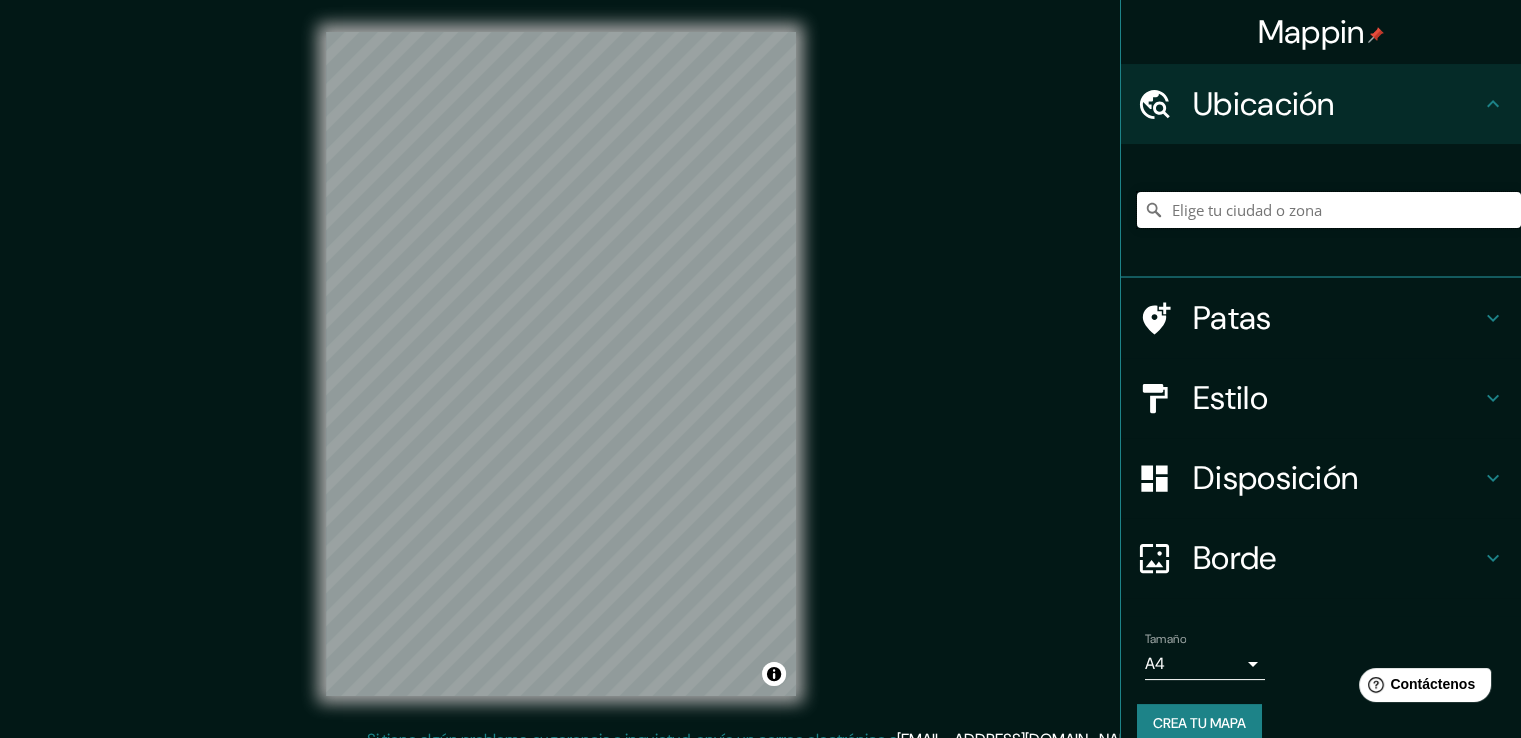 drag, startPoint x: 1184, startPoint y: 191, endPoint x: 1190, endPoint y: 213, distance: 22.803509 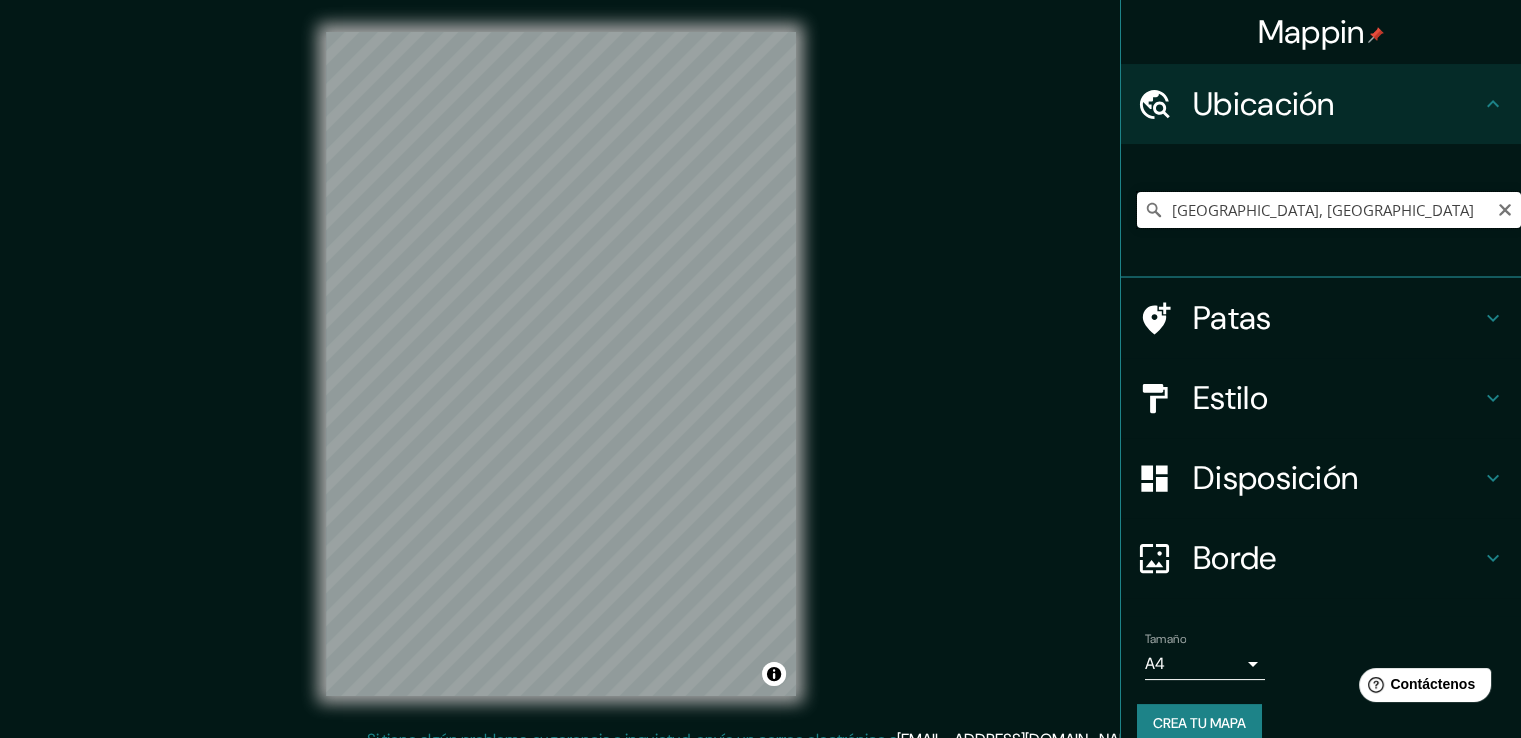 click on "[GEOGRAPHIC_DATA], [GEOGRAPHIC_DATA]" at bounding box center [1329, 210] 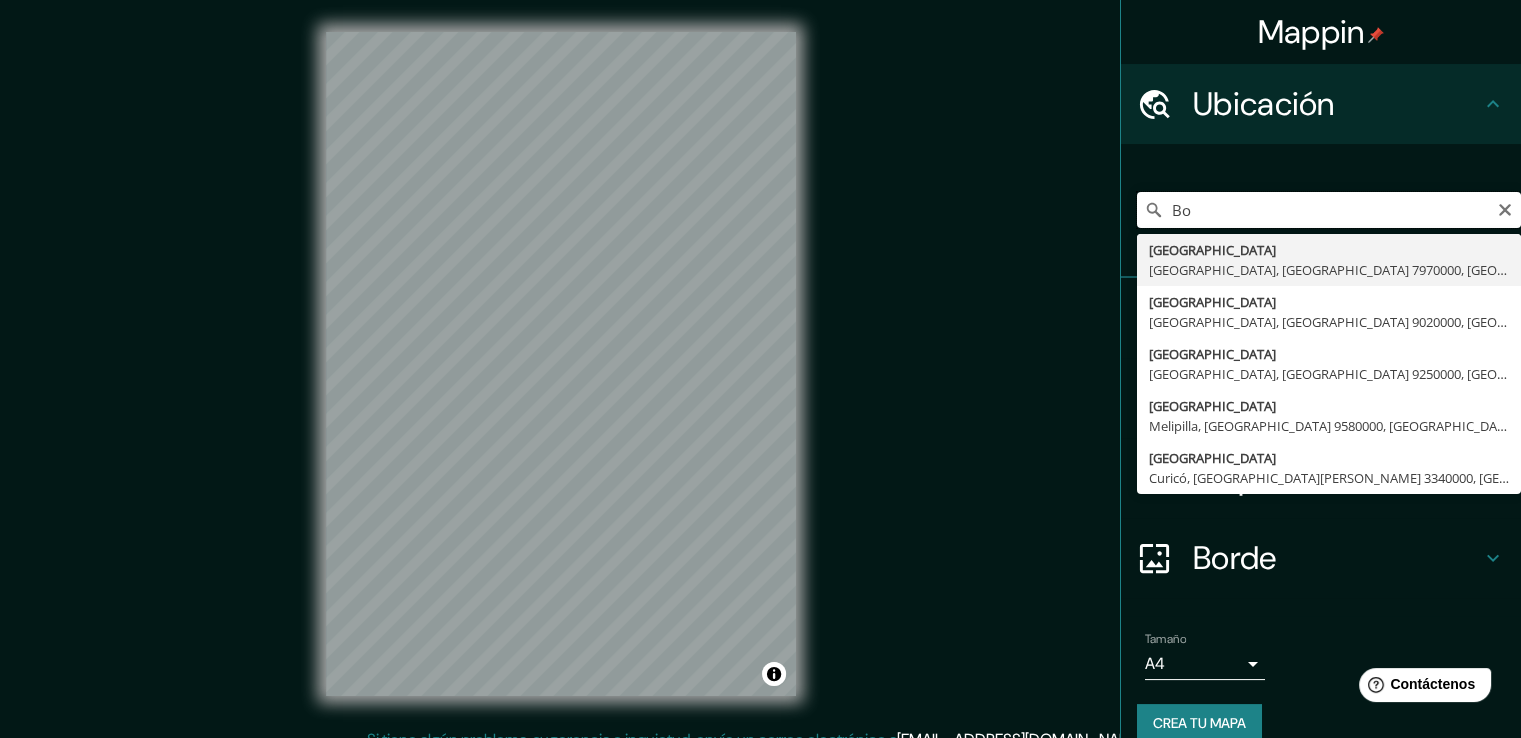 type on "B" 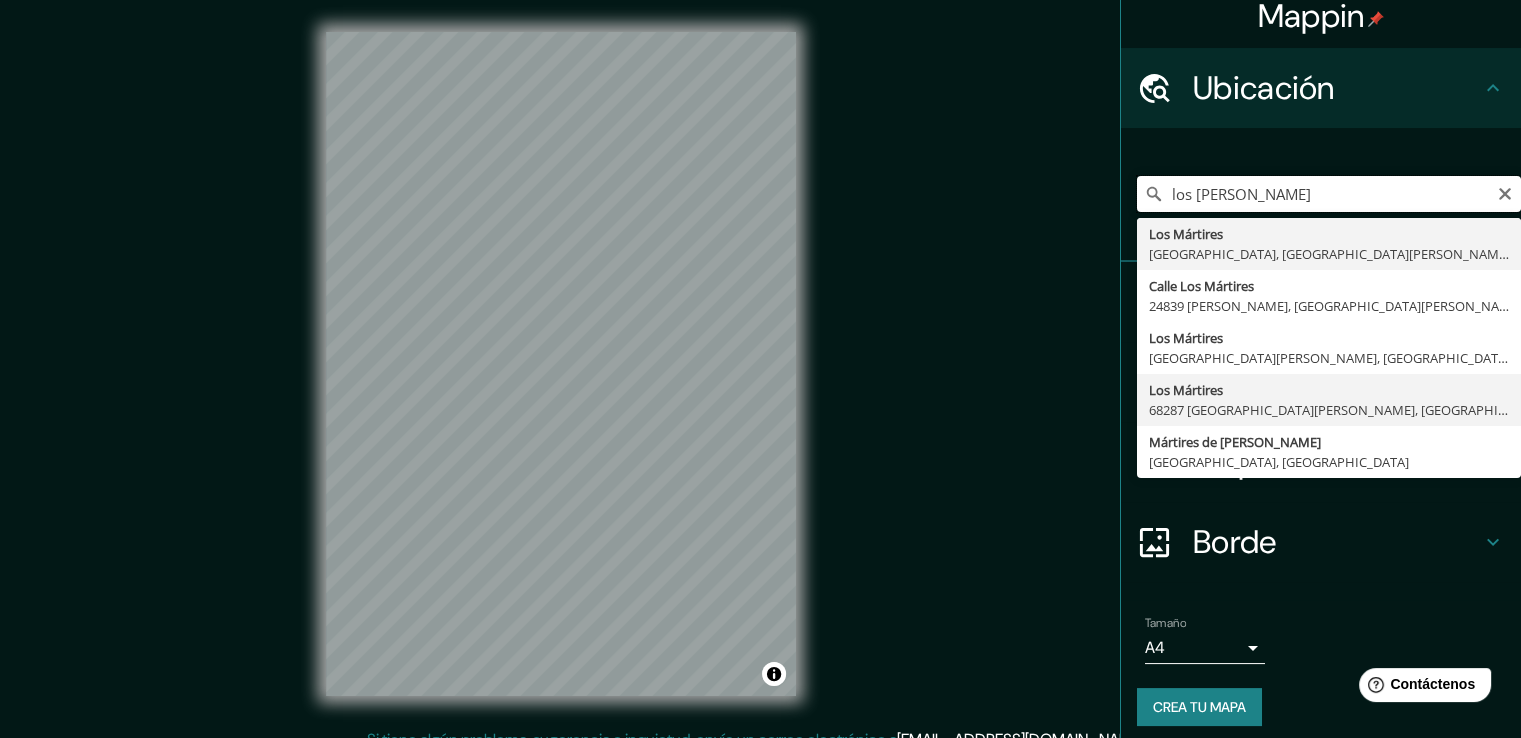 scroll, scrollTop: 27, scrollLeft: 0, axis: vertical 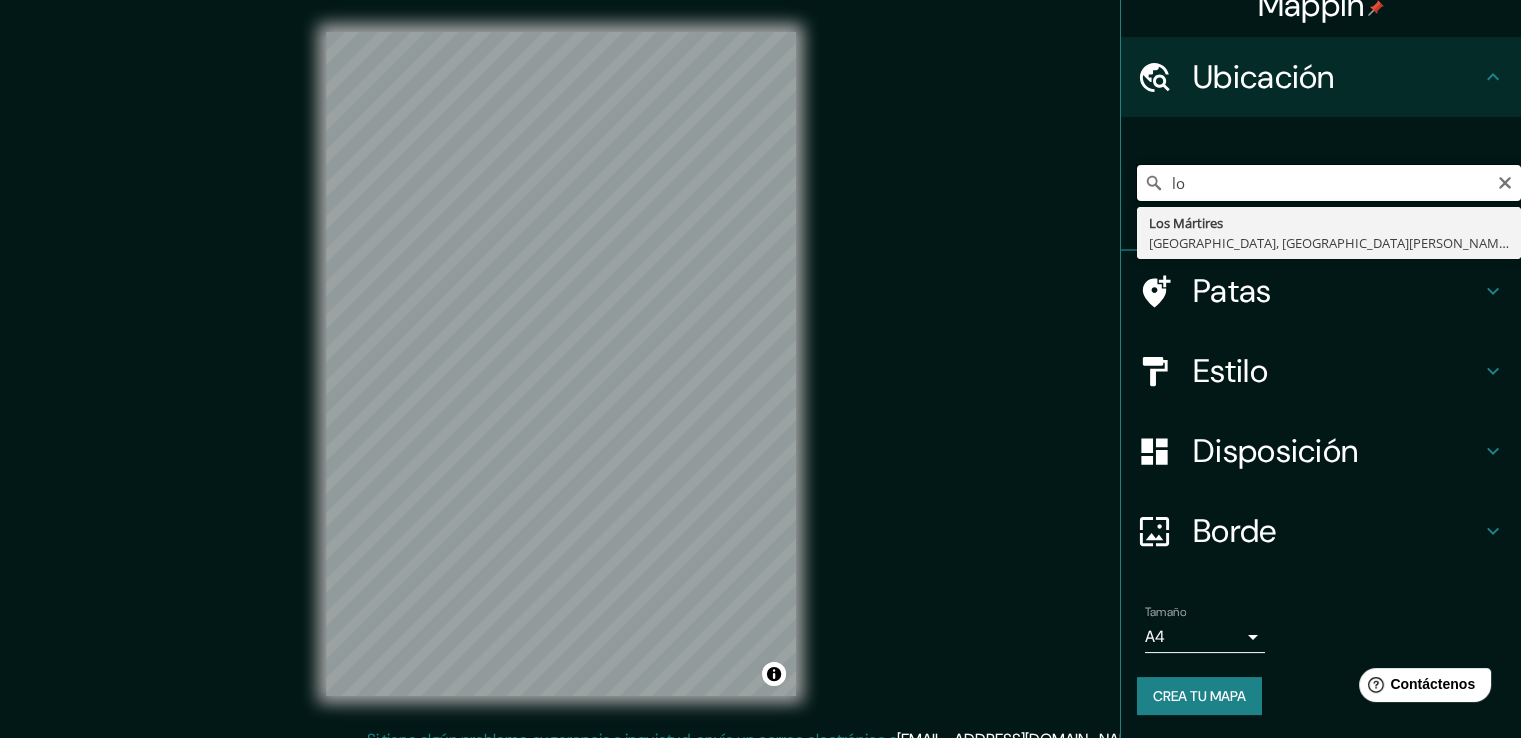 type on "l" 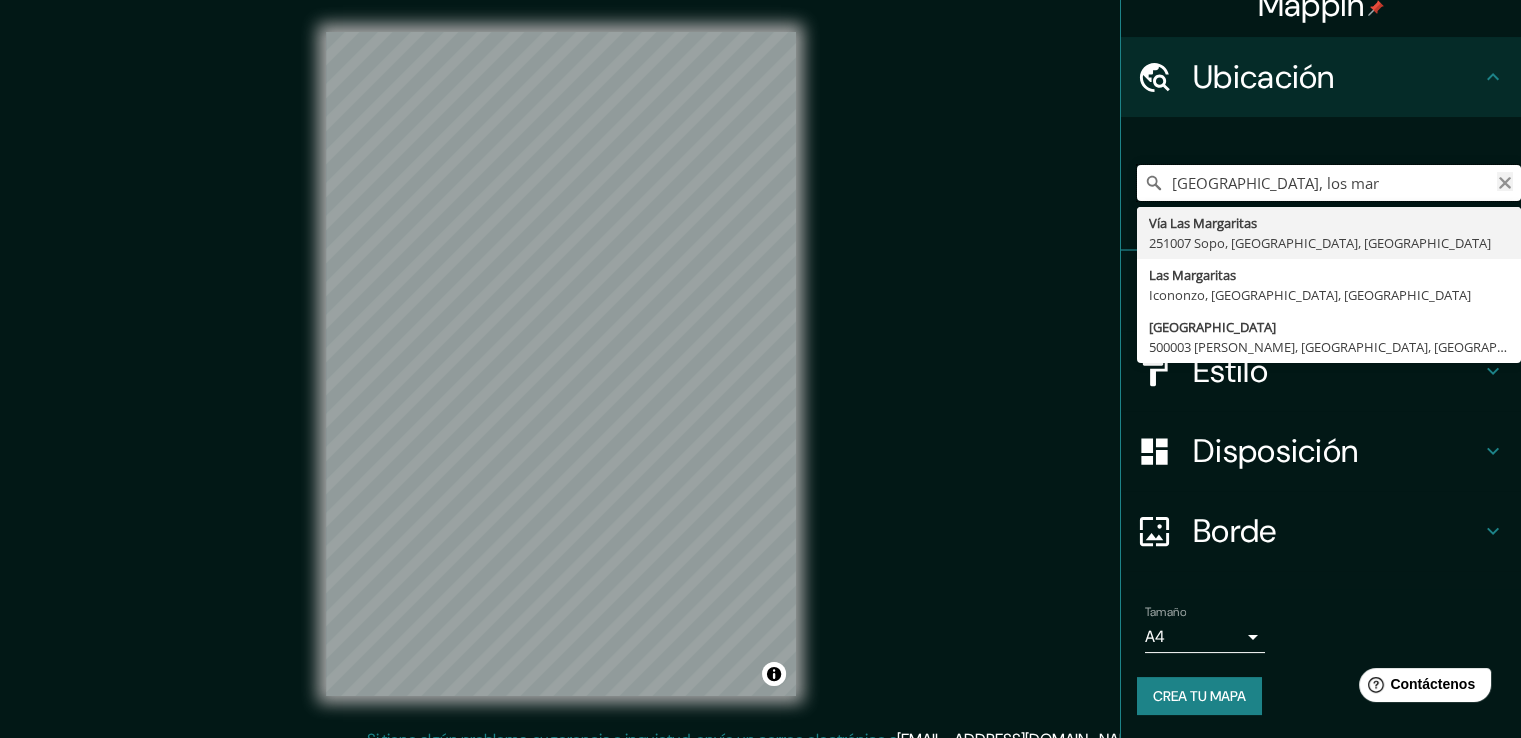 type on "[GEOGRAPHIC_DATA], los mar" 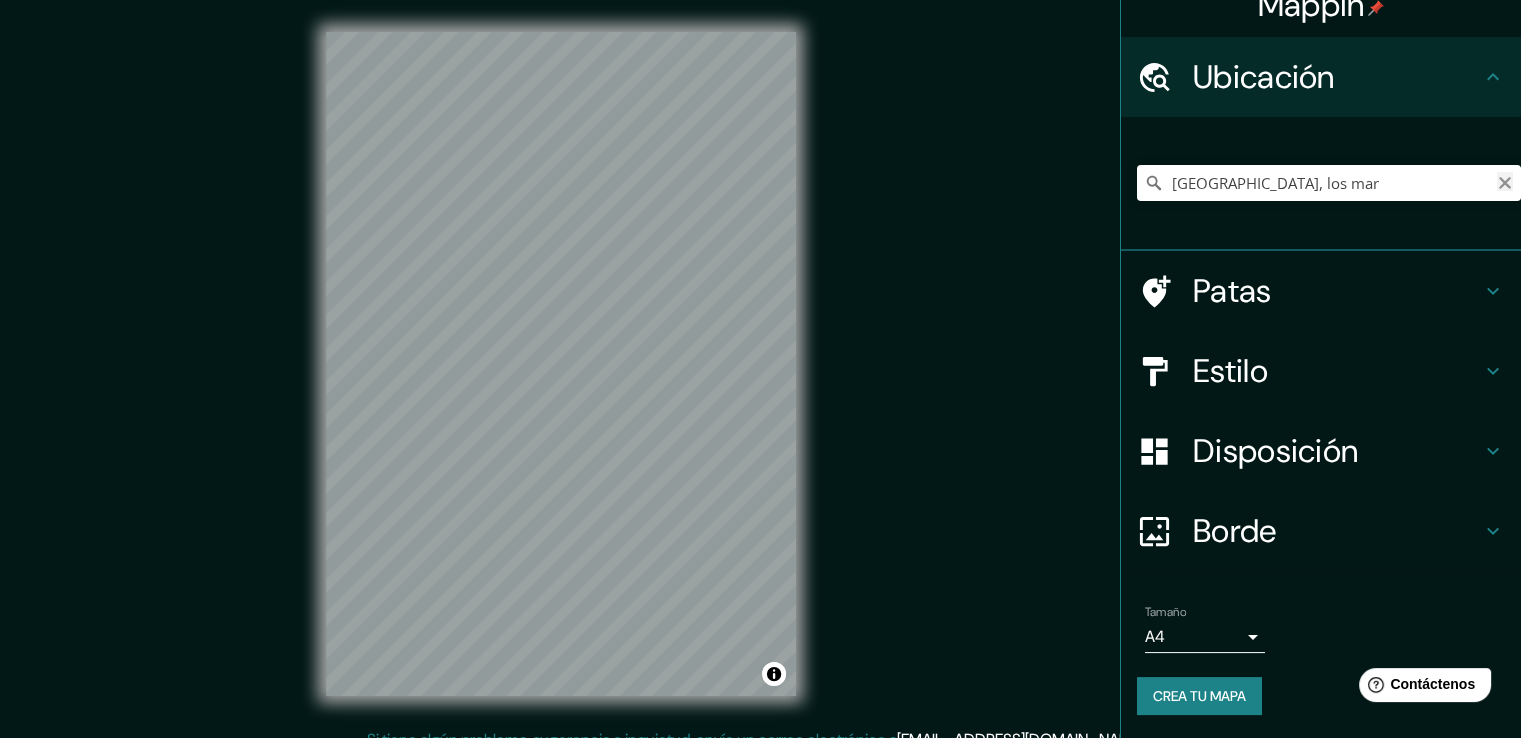 click 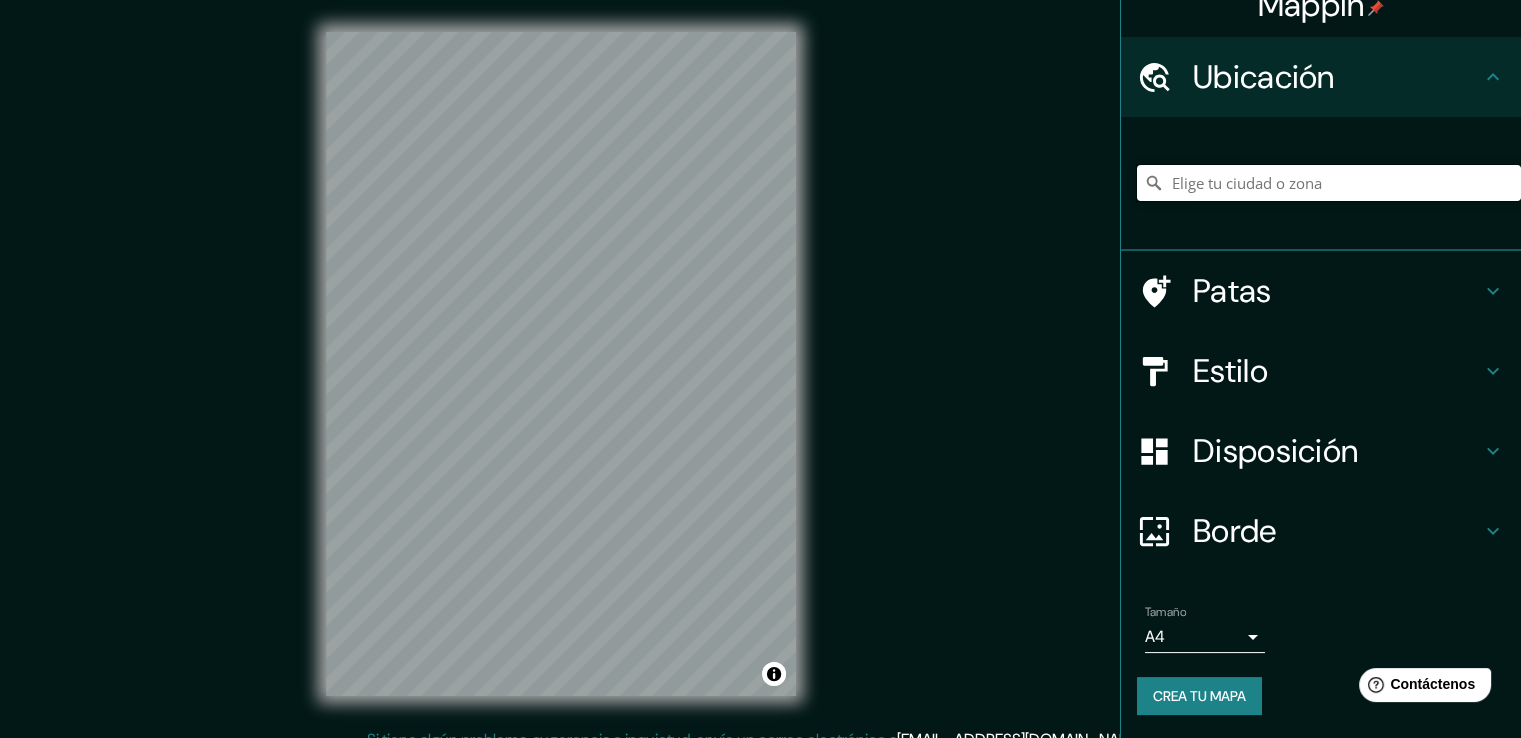 paste on "Calle 15 # 17 - 29" 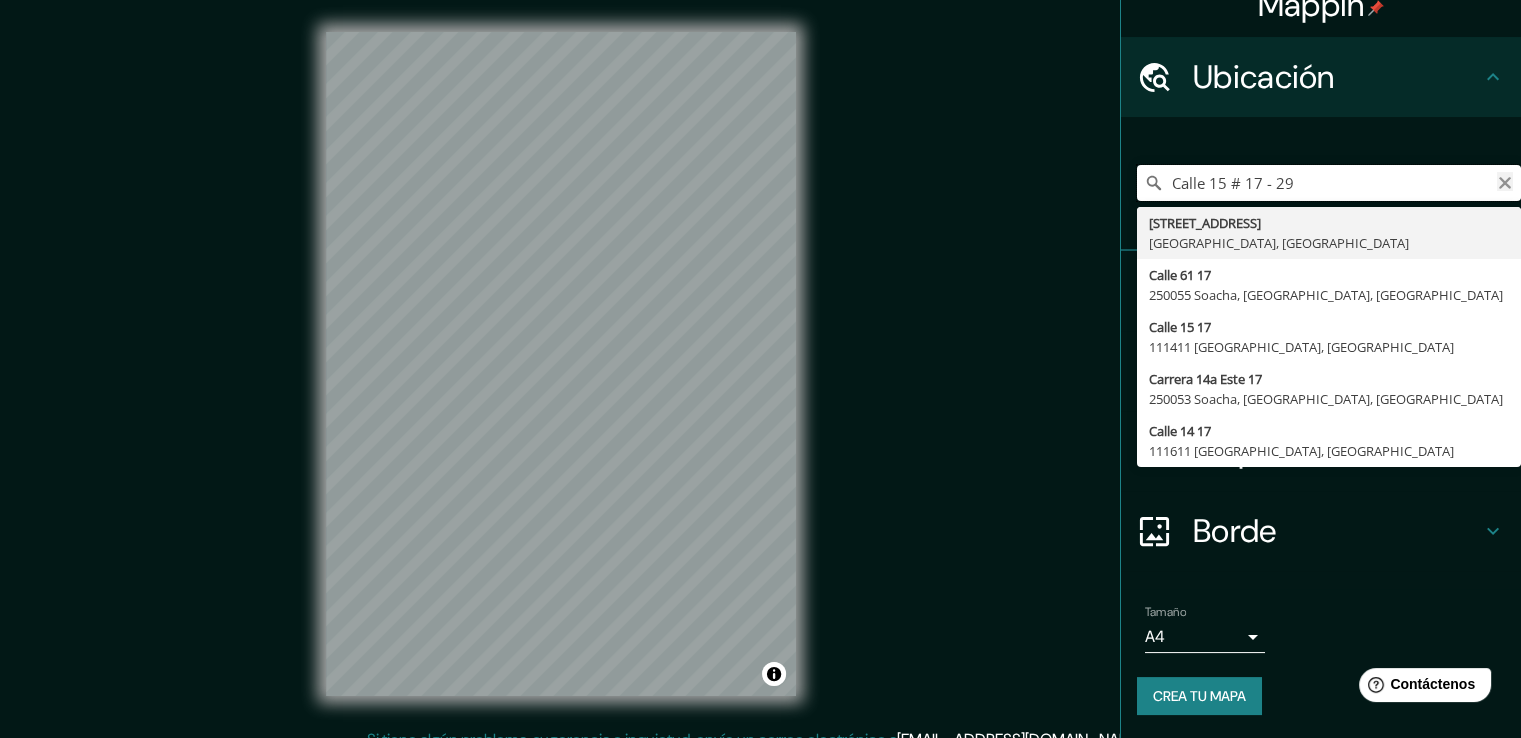 type on "Calle 15 # 17 - 29" 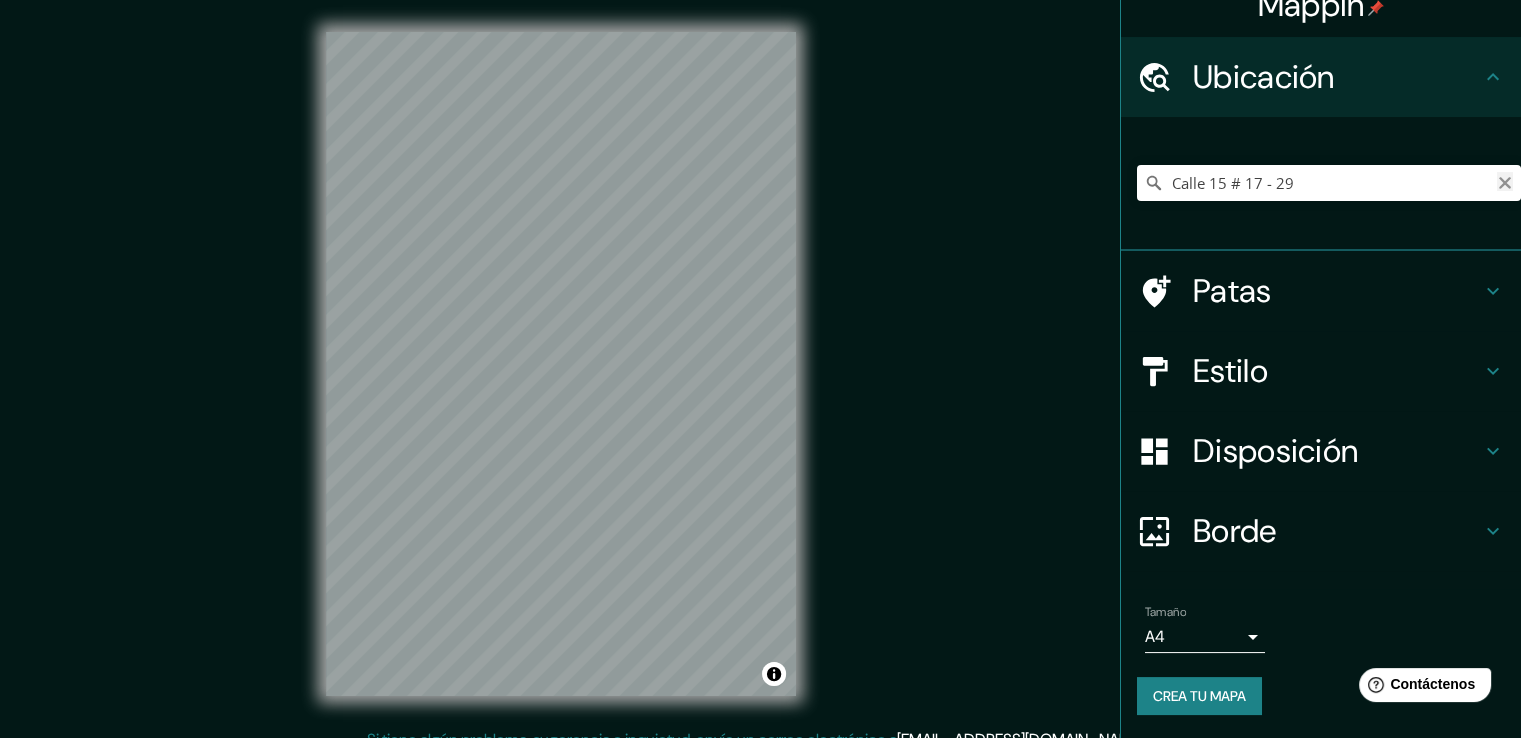 click at bounding box center (1505, 181) 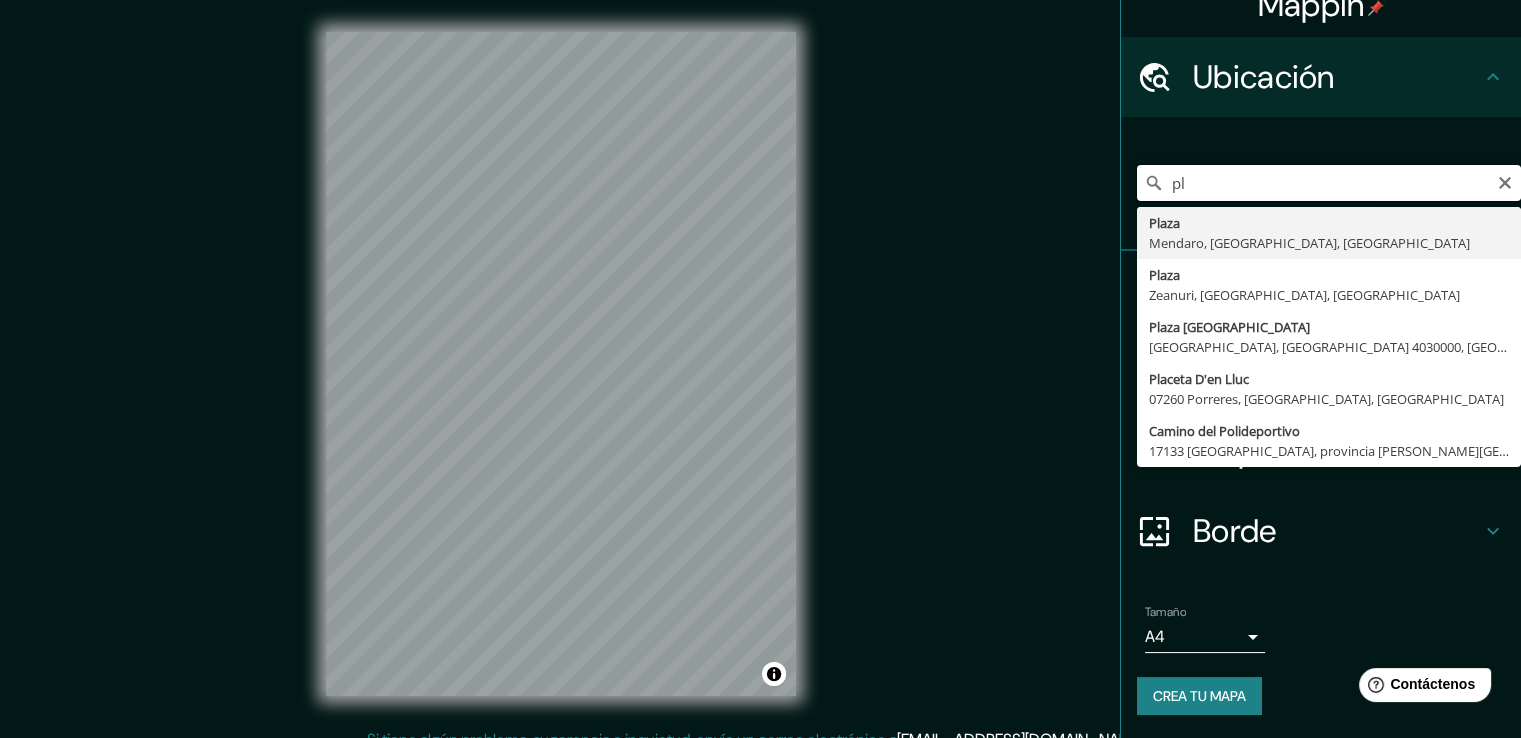 type on "p" 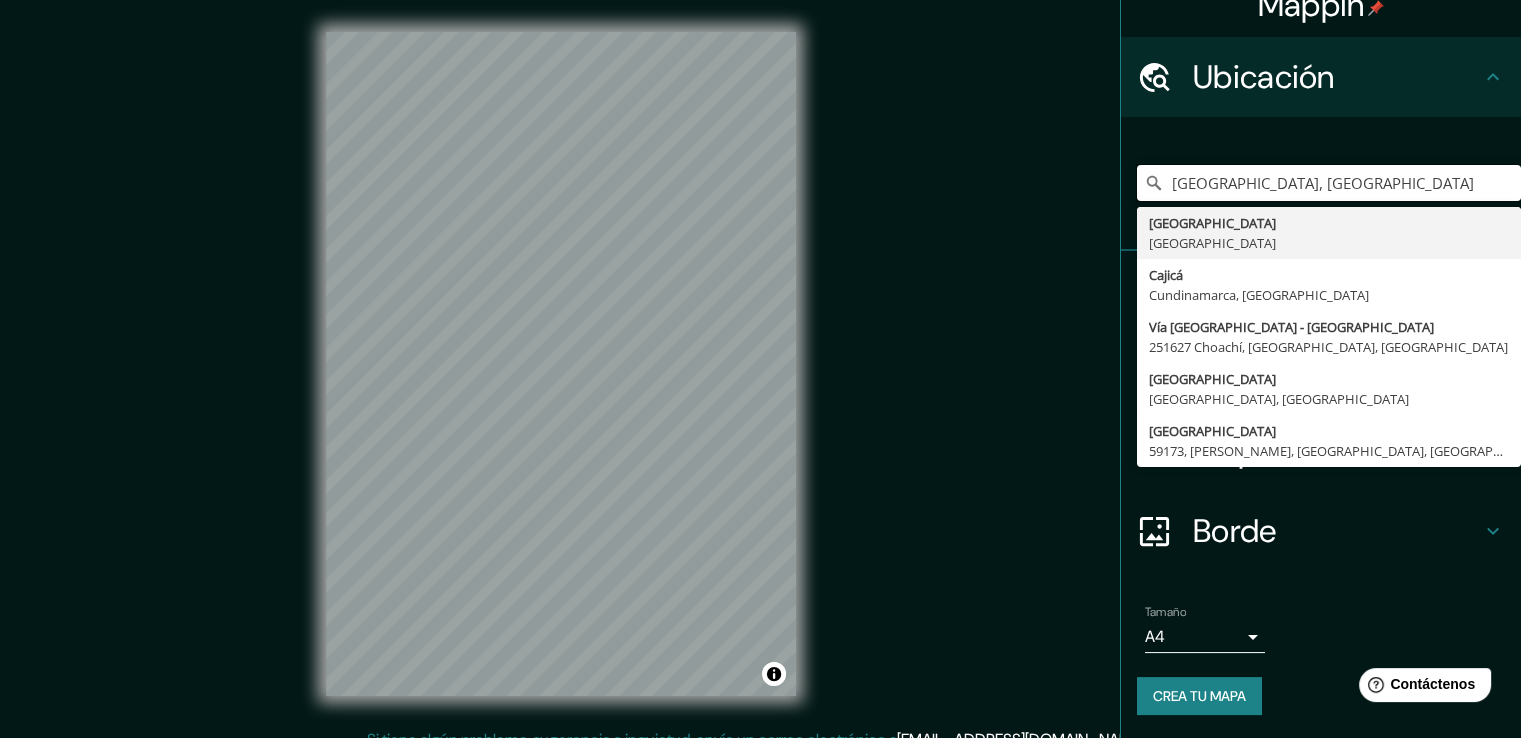 type on "[GEOGRAPHIC_DATA], [GEOGRAPHIC_DATA]" 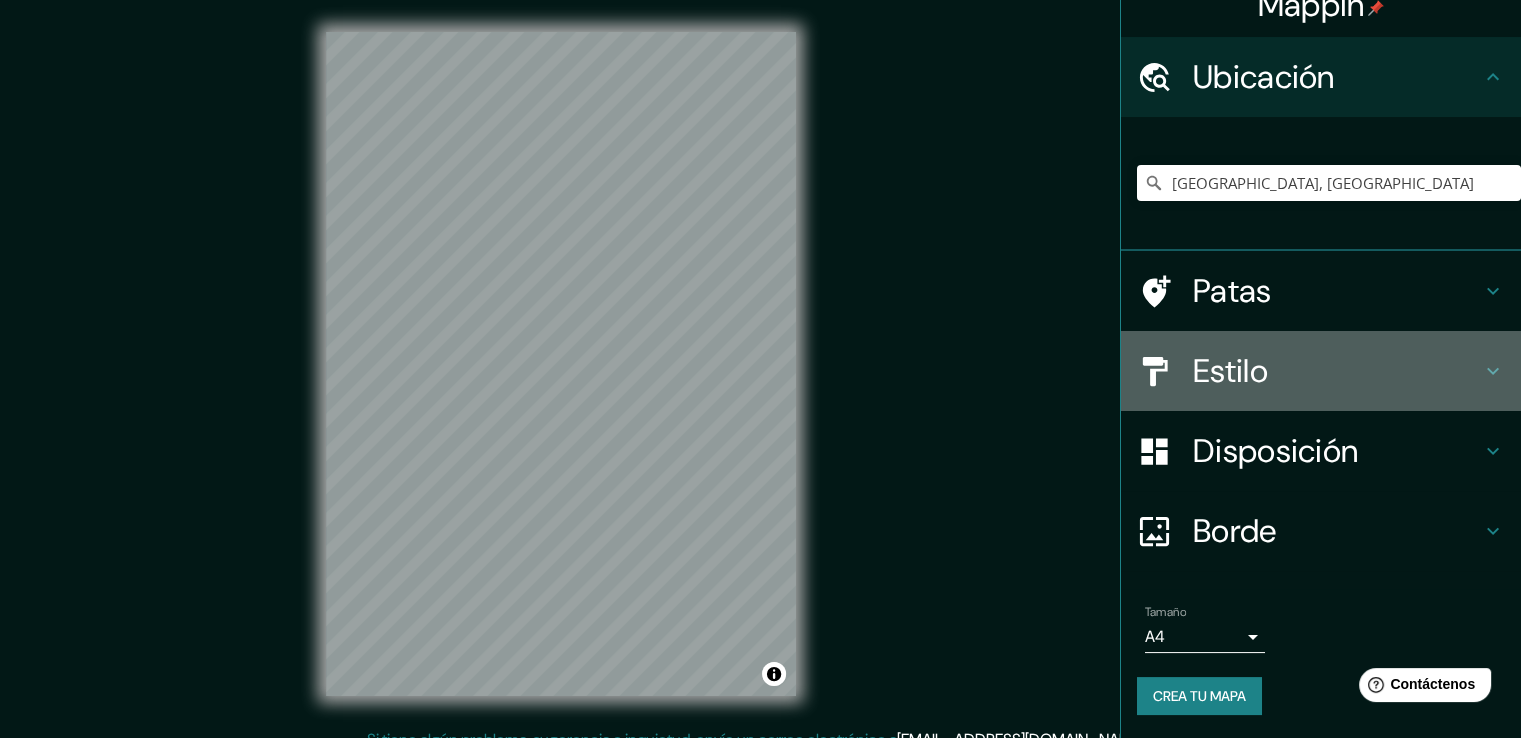 click on "Estilo" at bounding box center (1337, 371) 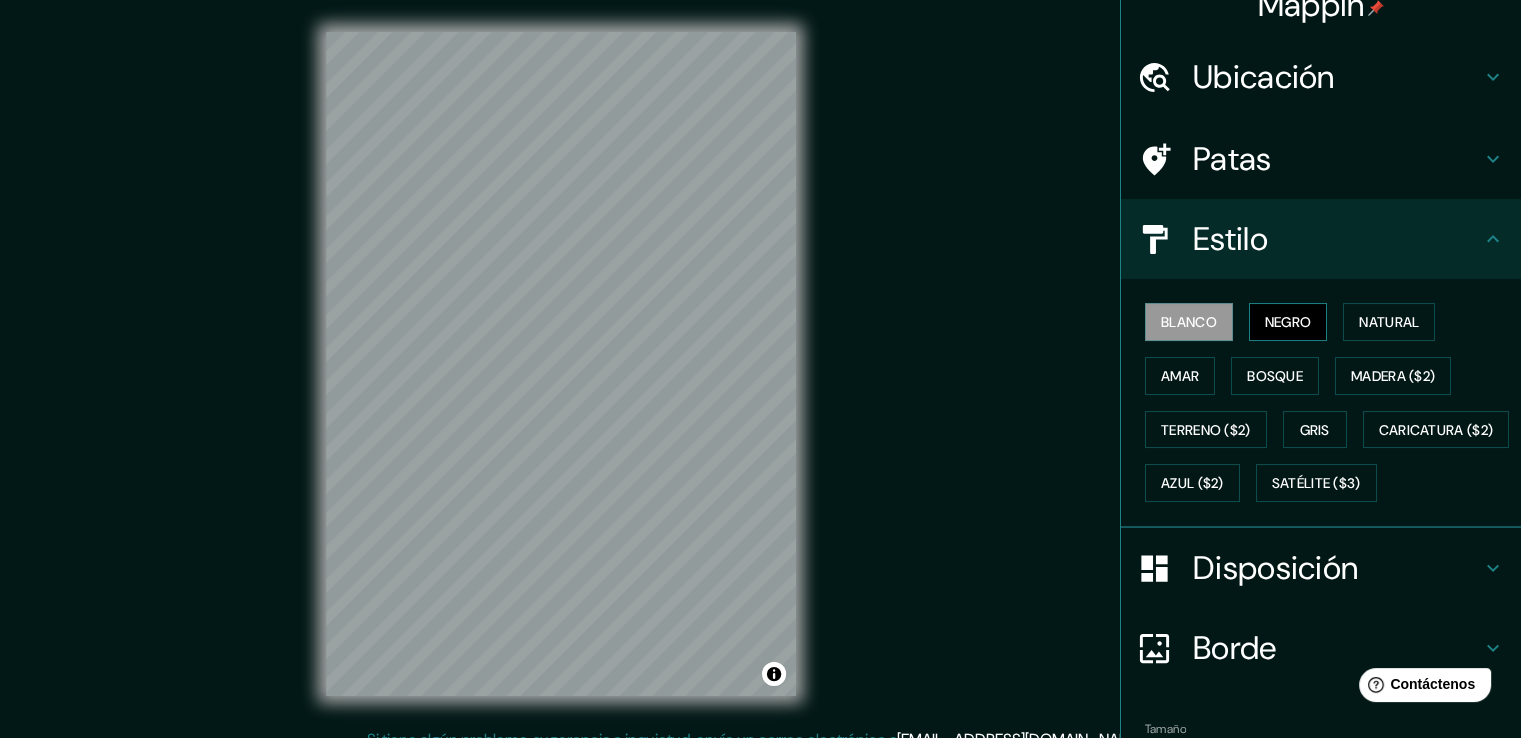 click on "Negro" at bounding box center (1288, 322) 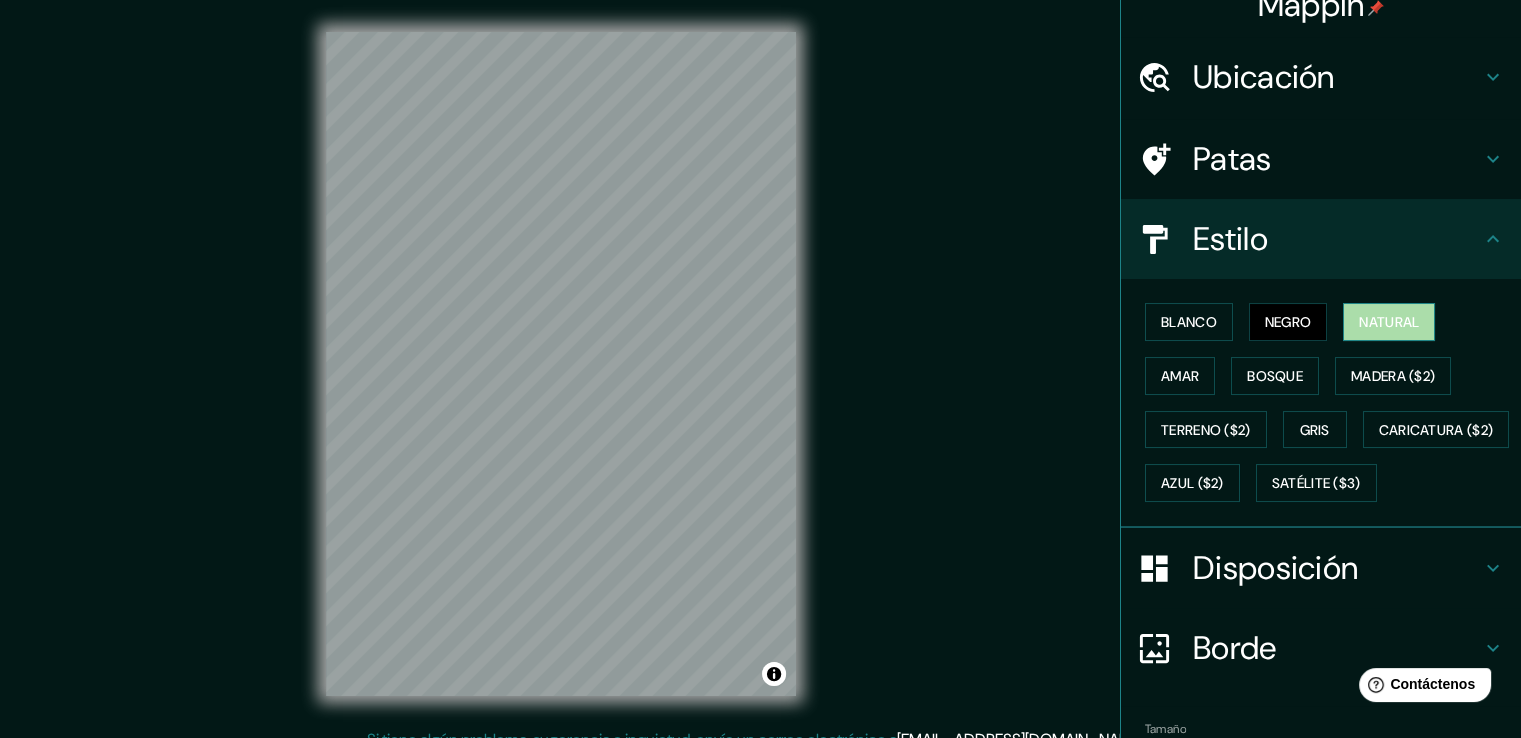 click on "Natural" at bounding box center [1389, 322] 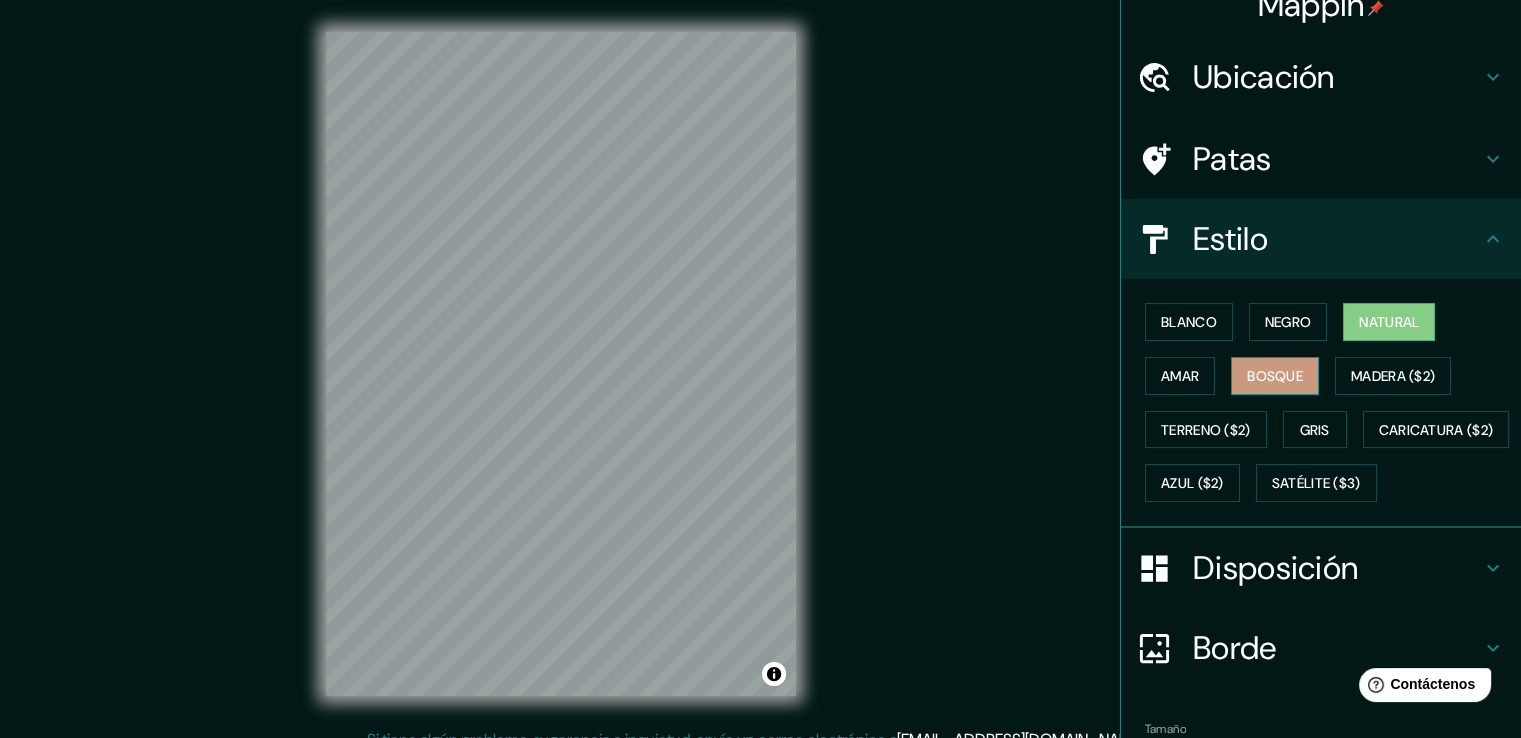 click on "Bosque" at bounding box center [1275, 376] 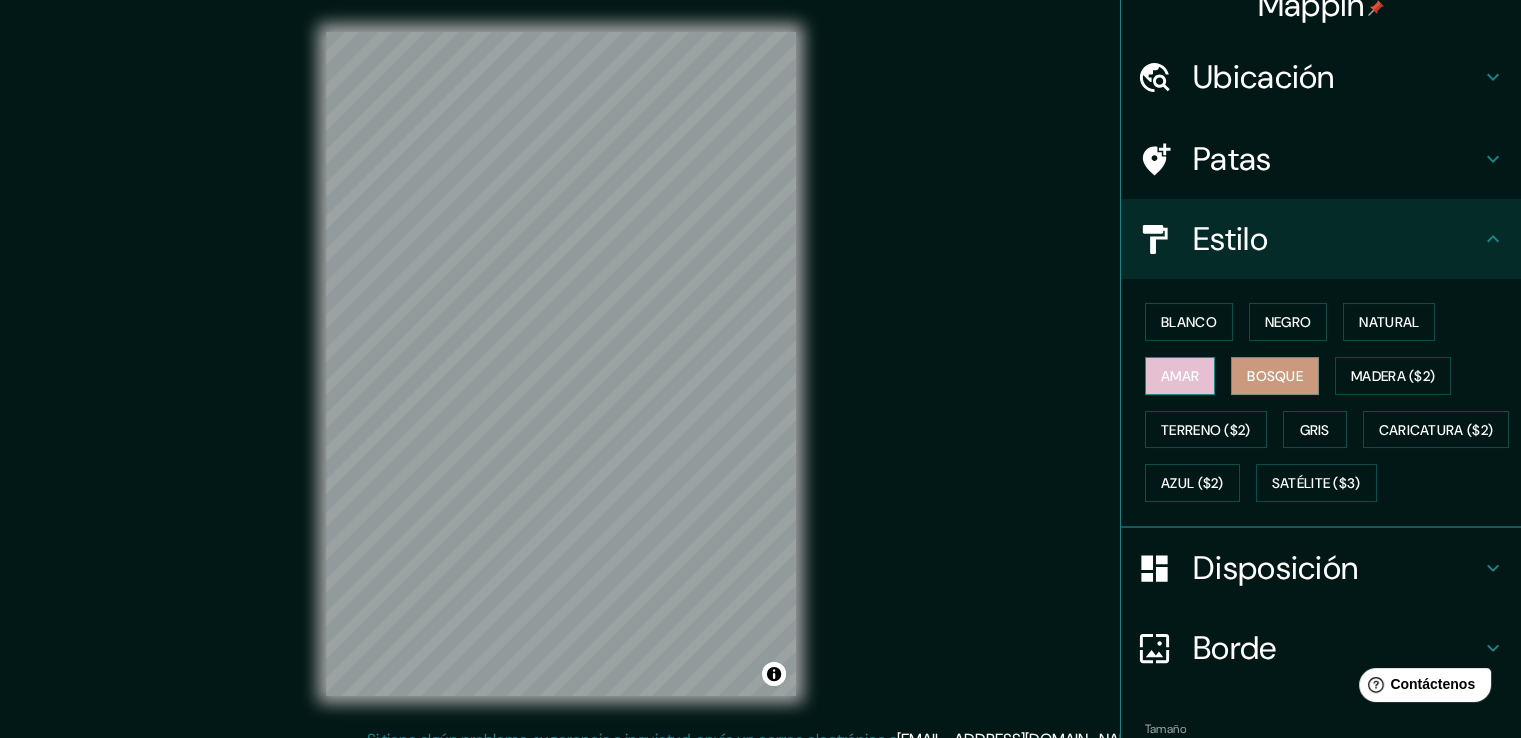 click on "Amar" at bounding box center (1180, 376) 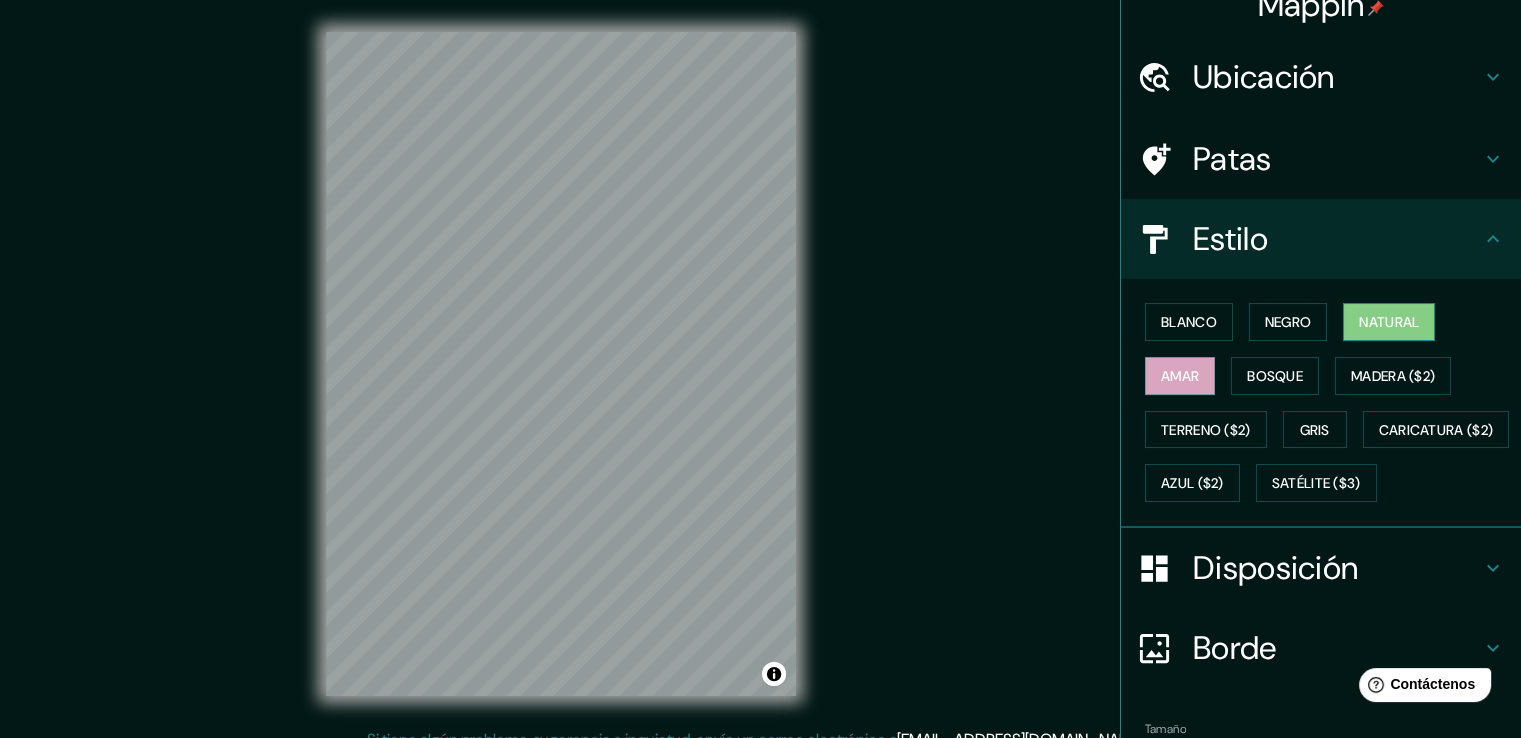 click on "Natural" at bounding box center [1389, 322] 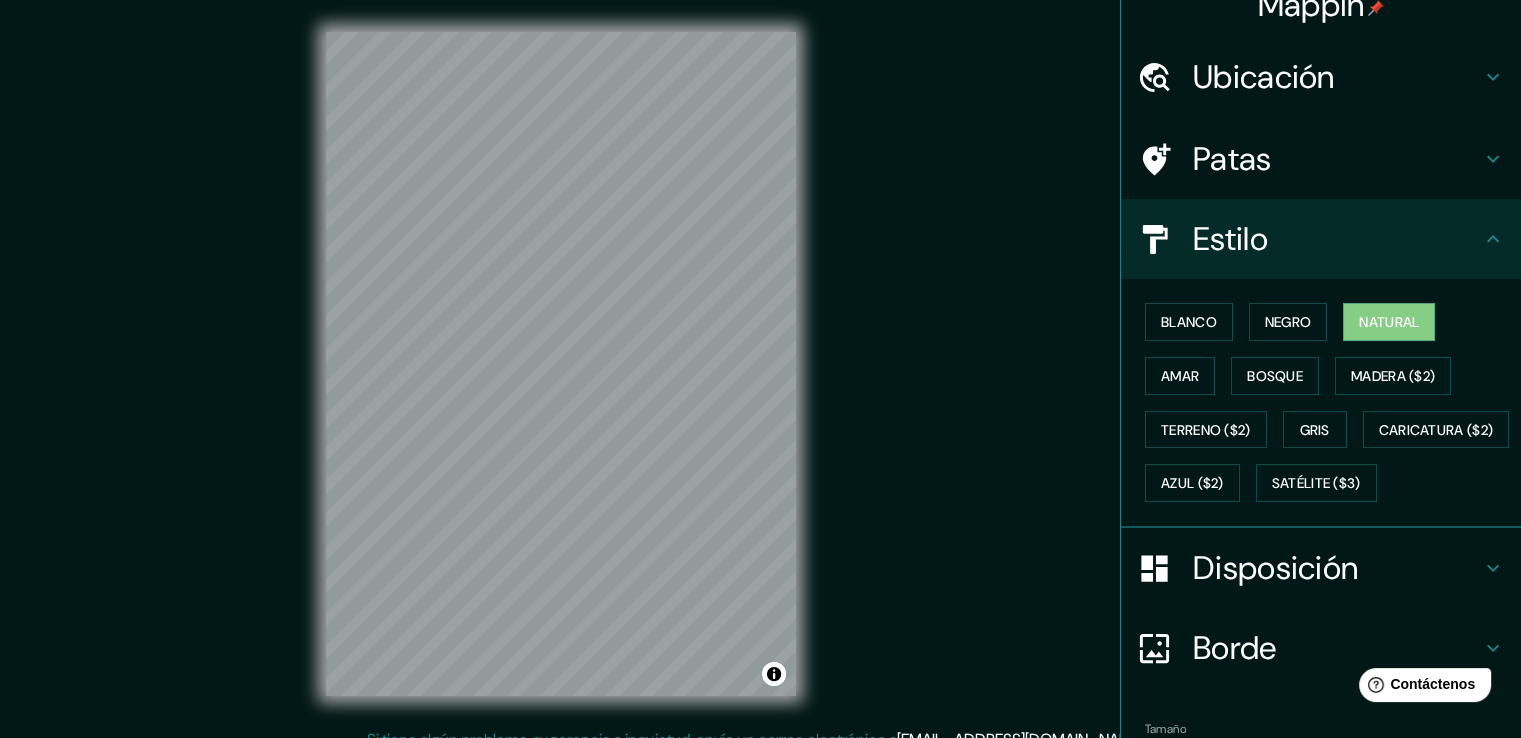 click on "© Mapbox   © OpenStreetMap   Improve this map" at bounding box center [561, 364] 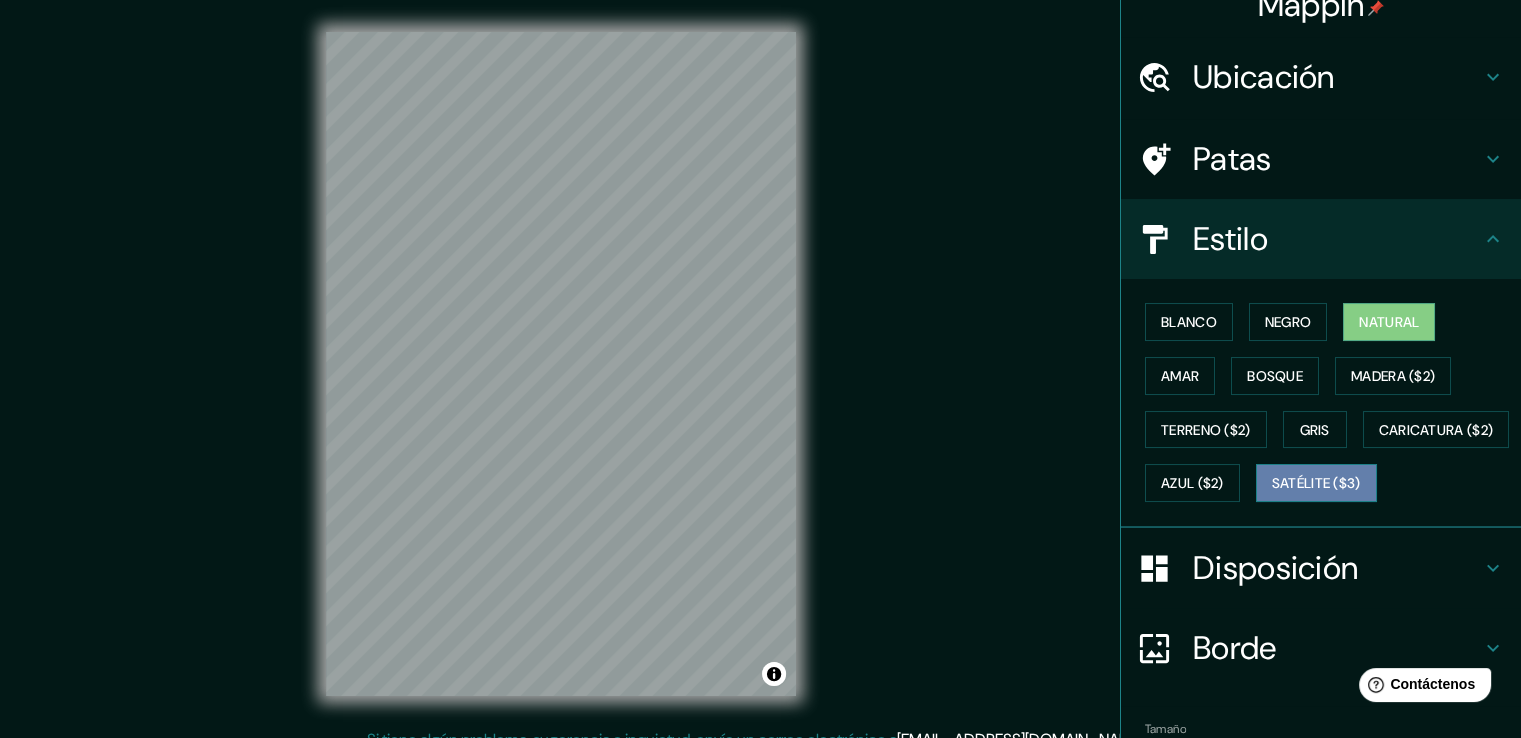 click on "Satélite ($3)" at bounding box center [1316, 484] 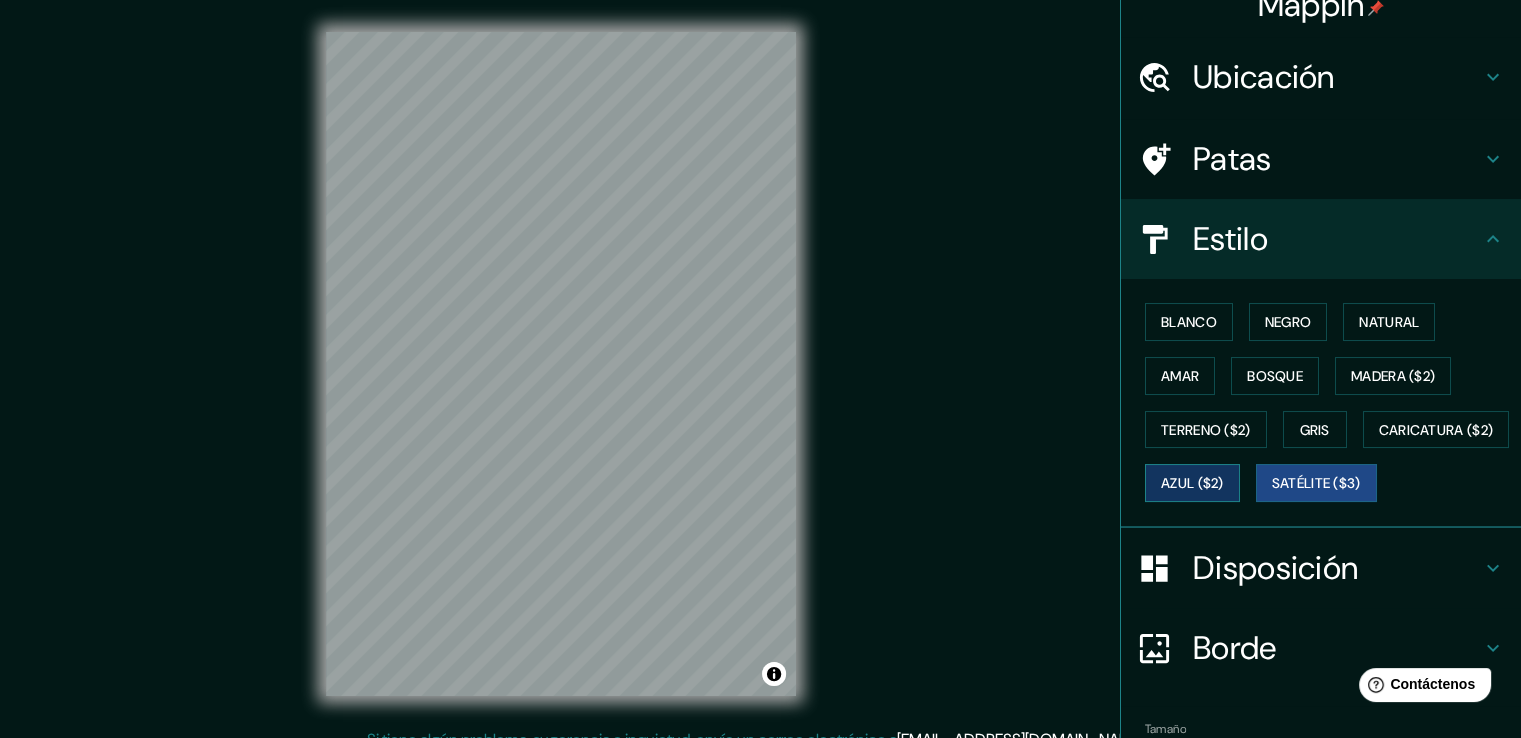 click on "Azul ($2)" at bounding box center (1192, 484) 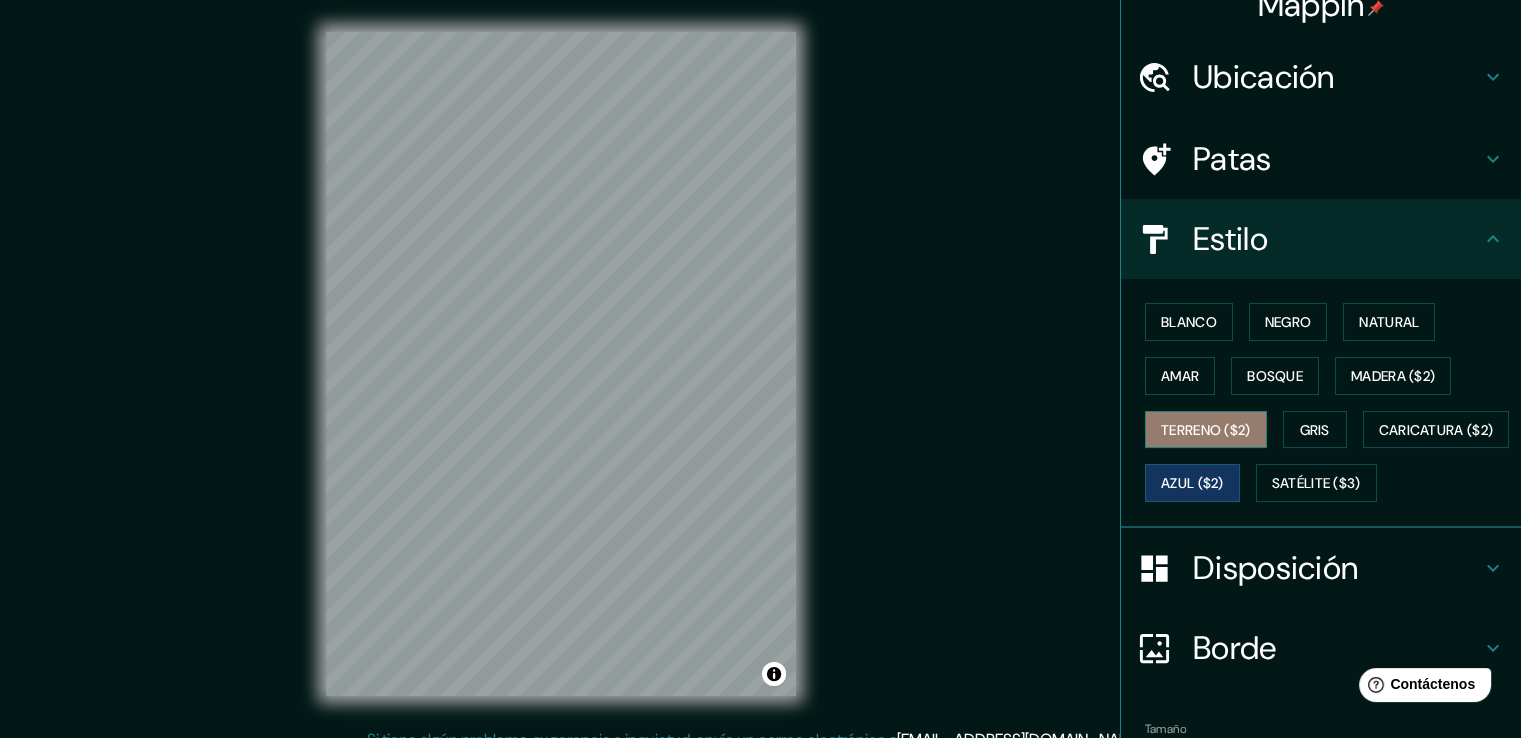 click on "Terreno ($2)" at bounding box center [1206, 430] 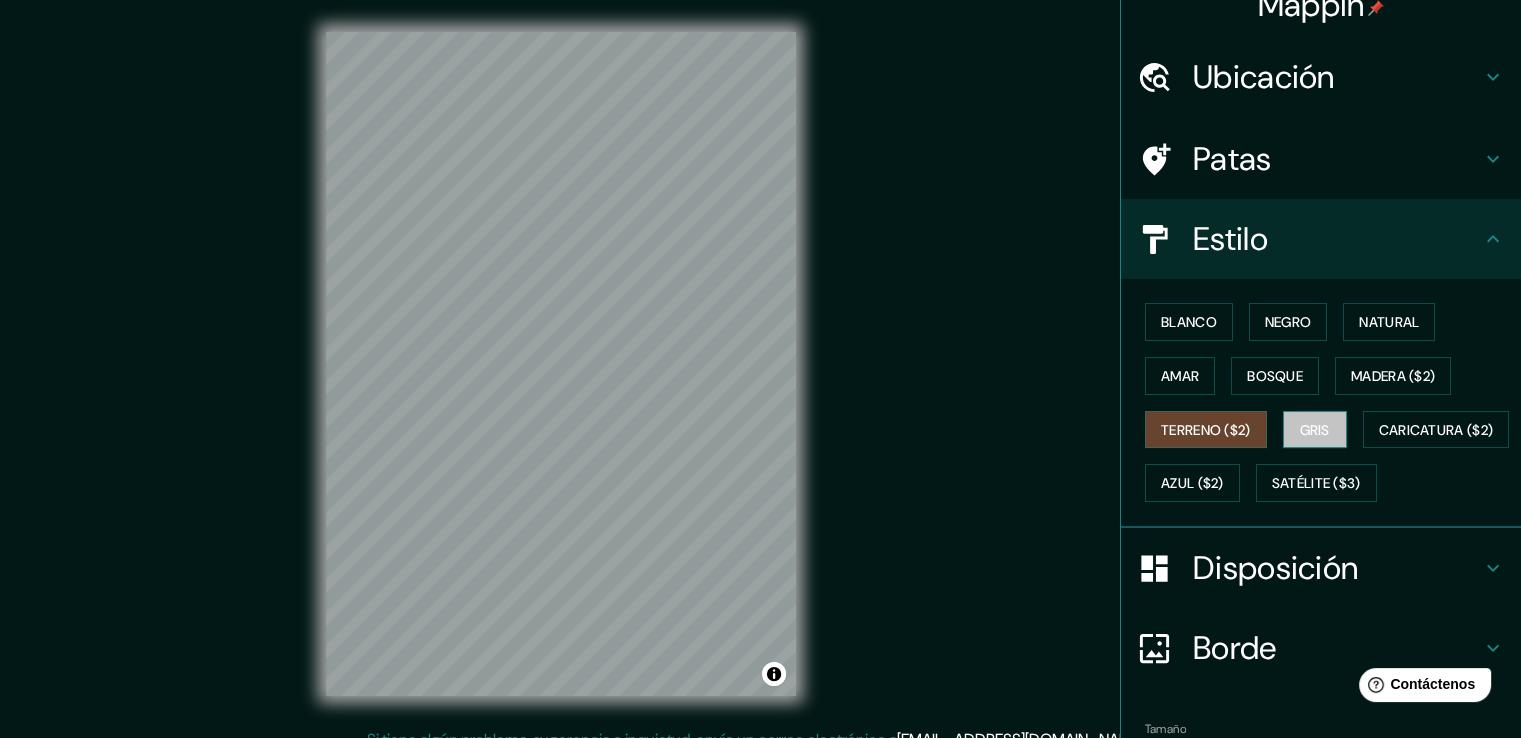 click on "Gris" at bounding box center [1315, 430] 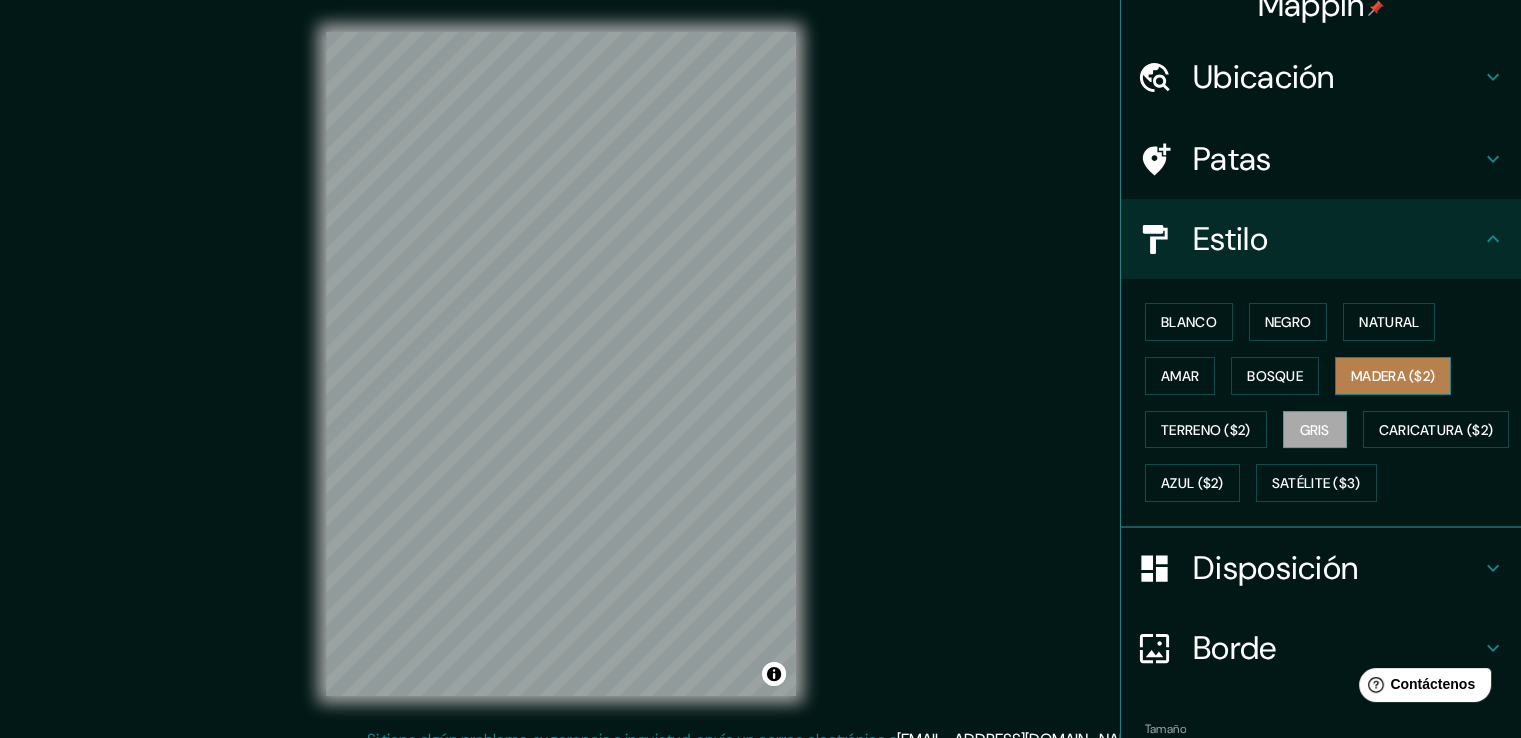 click on "Madera ($2)" at bounding box center [1393, 376] 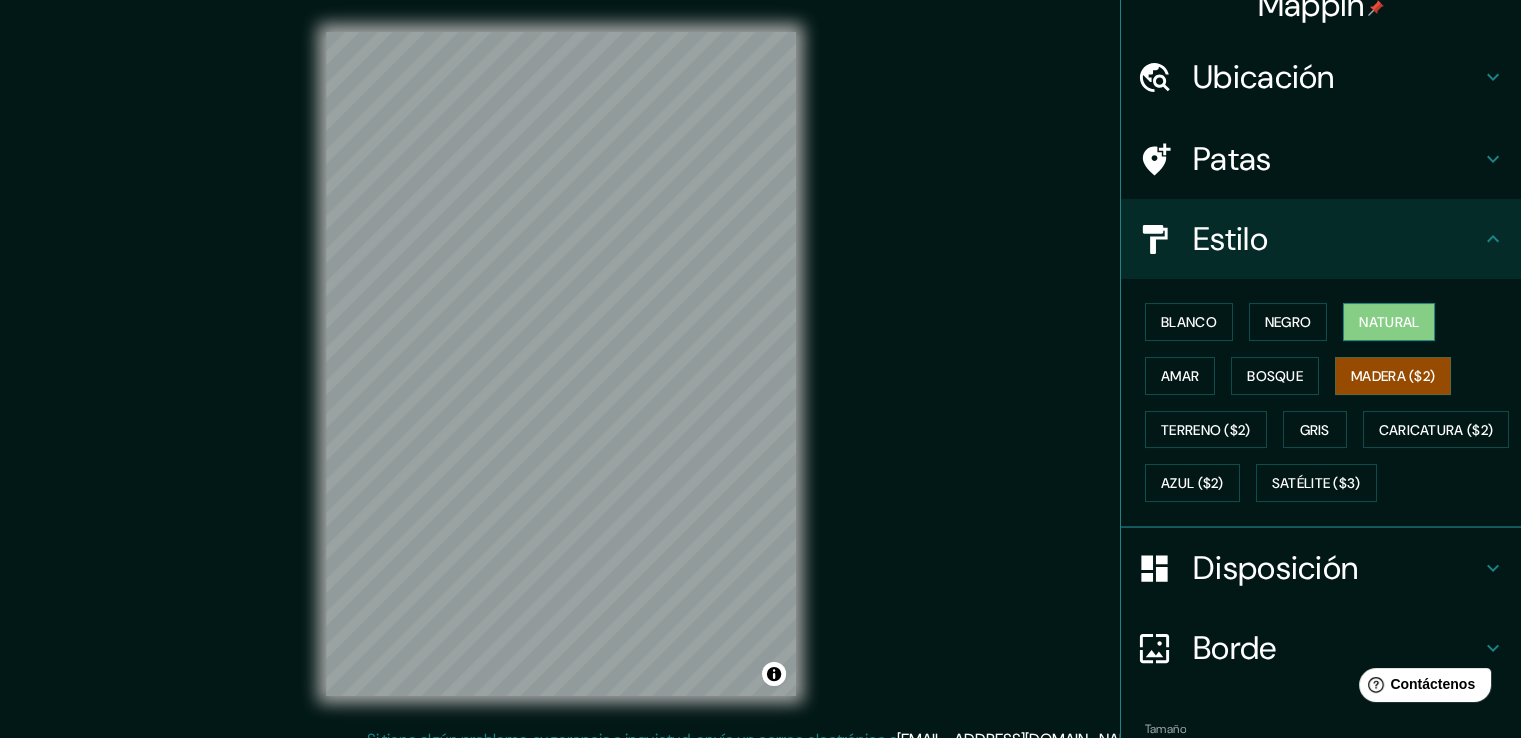click on "Natural" at bounding box center [1389, 322] 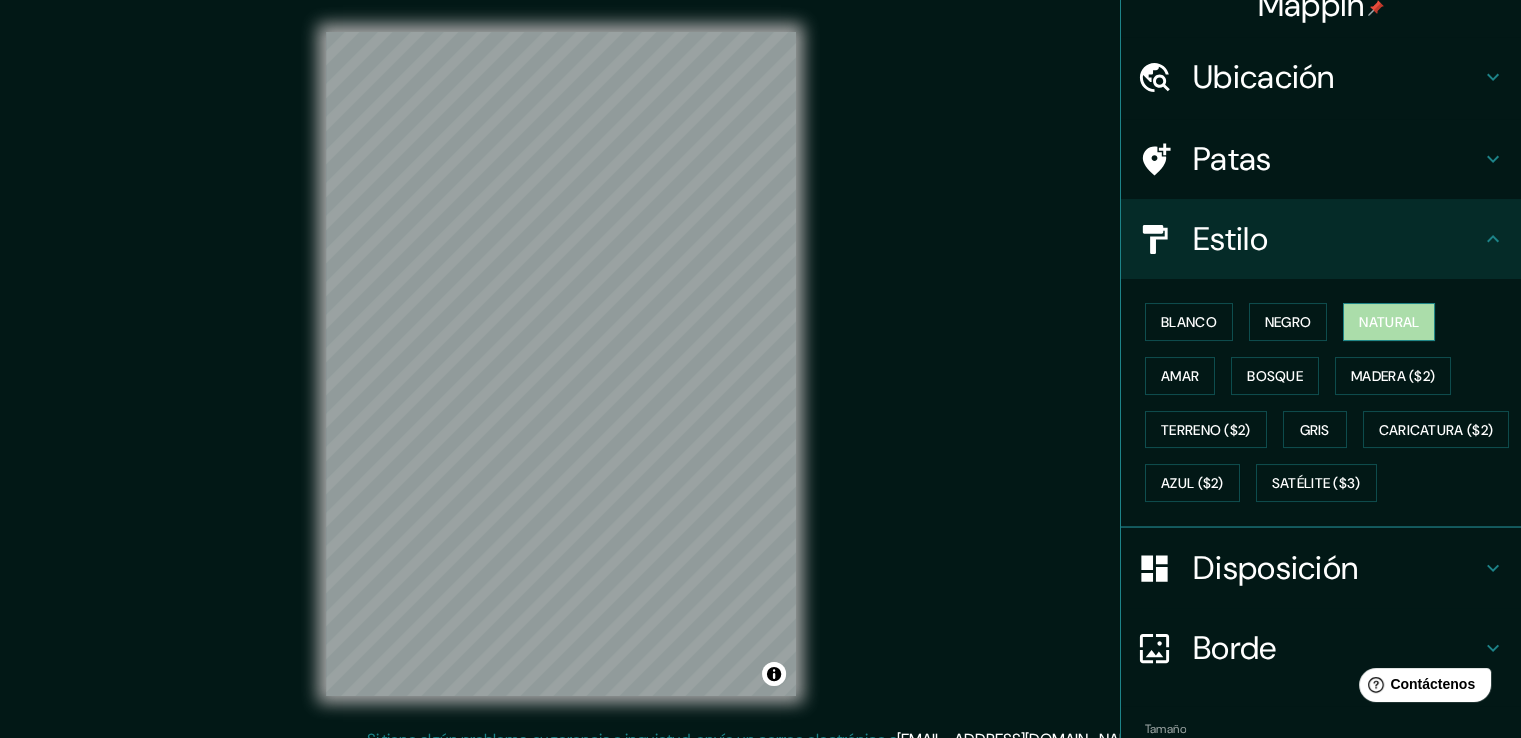 click on "Natural" at bounding box center [1389, 322] 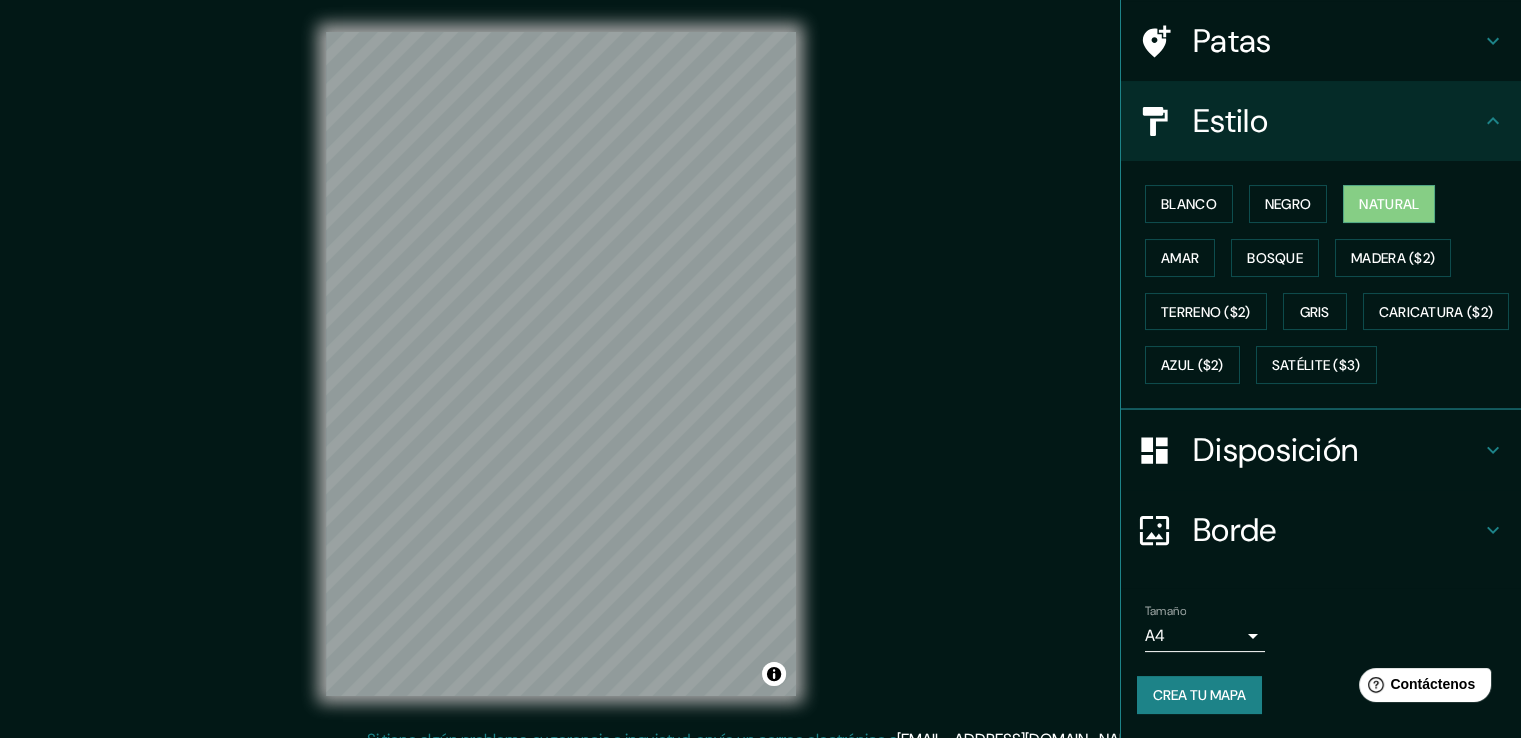 click on "Borde" at bounding box center (1235, 530) 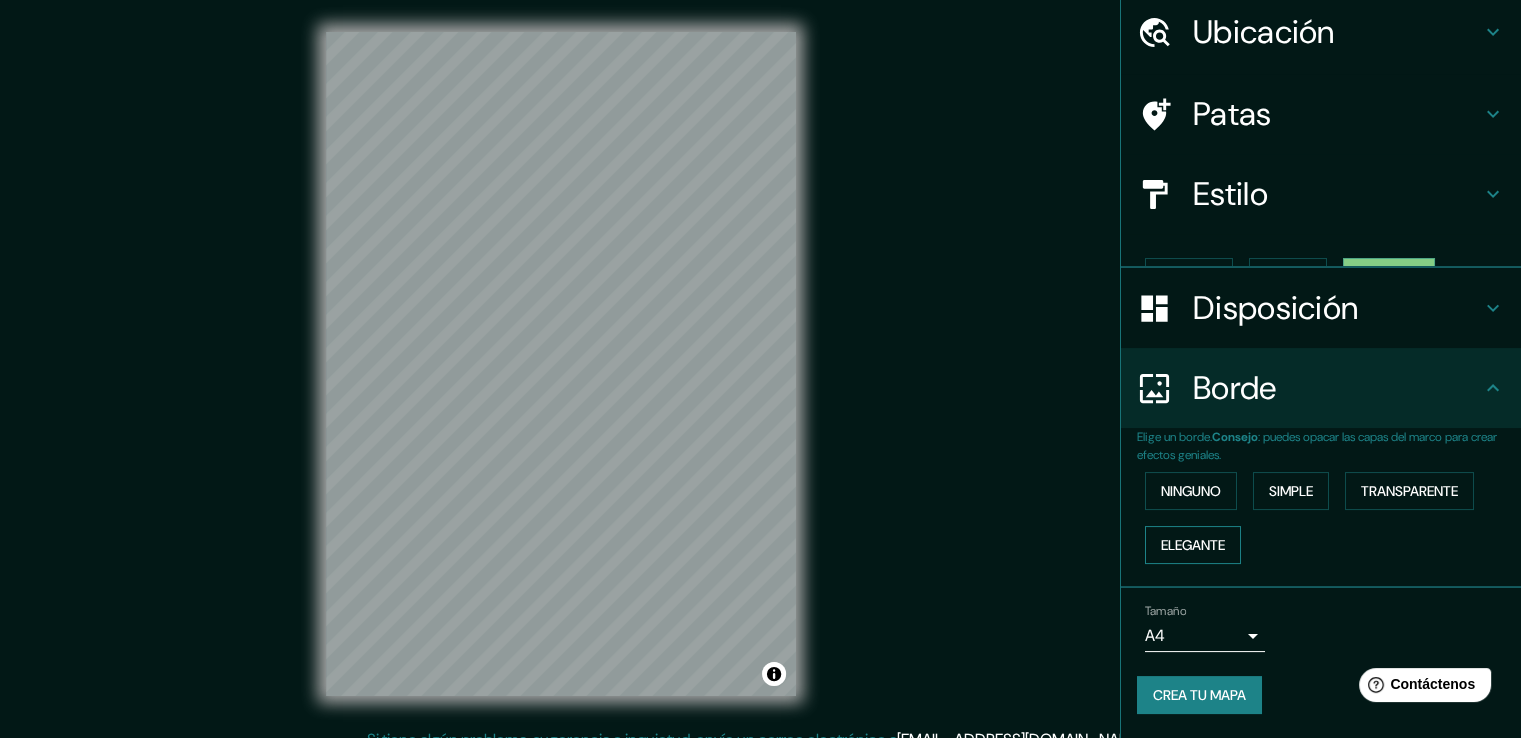 scroll, scrollTop: 37, scrollLeft: 0, axis: vertical 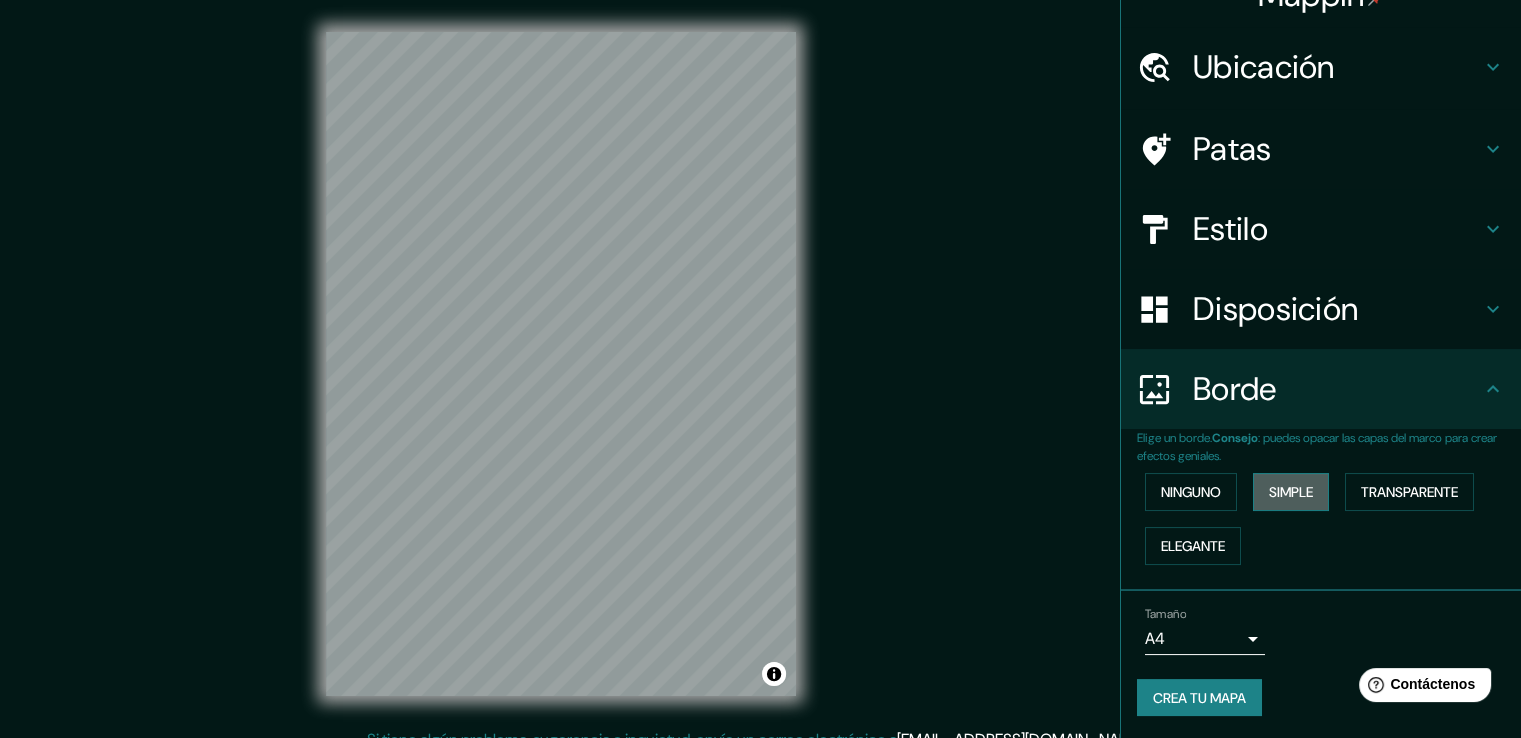 click on "Simple" at bounding box center (1291, 492) 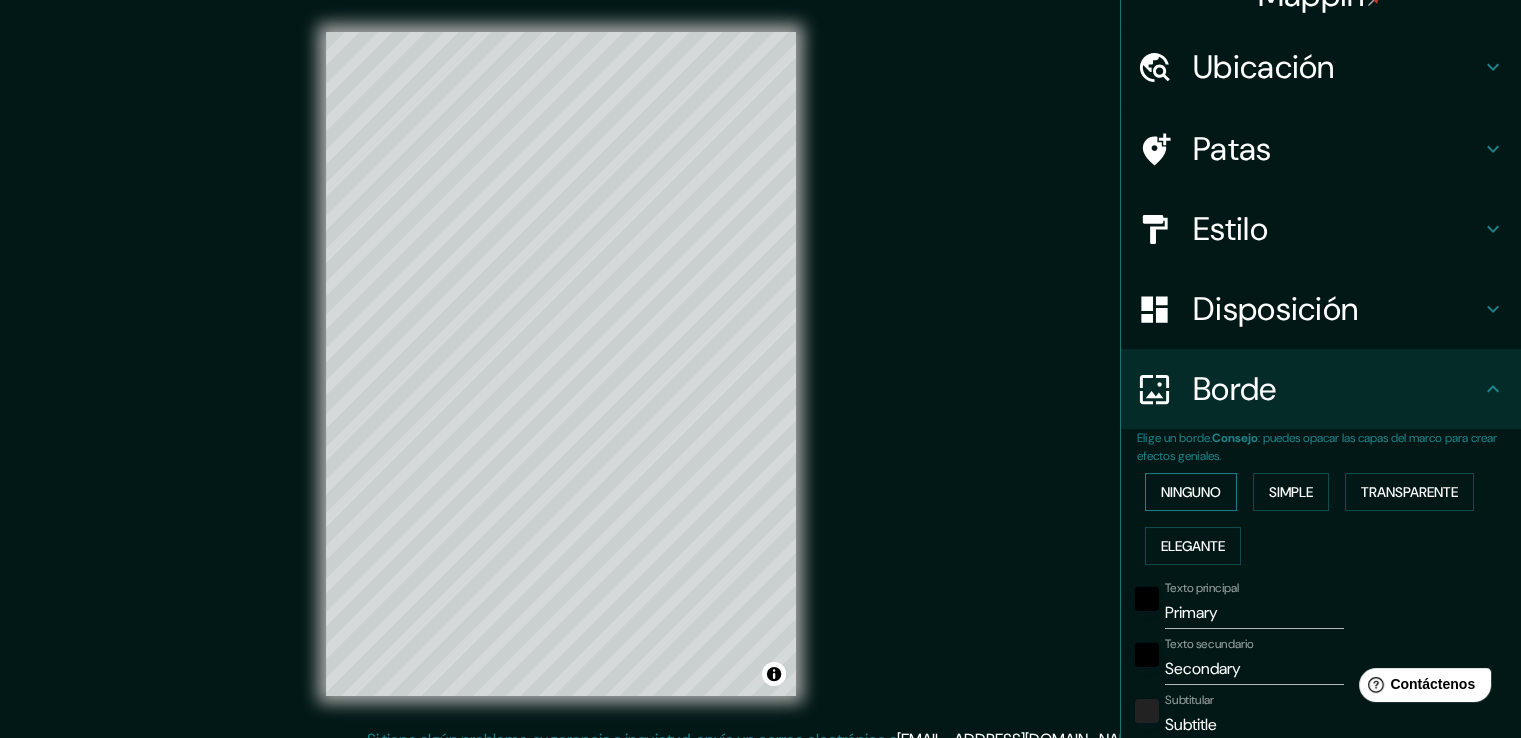 click on "Ninguno" at bounding box center [1191, 492] 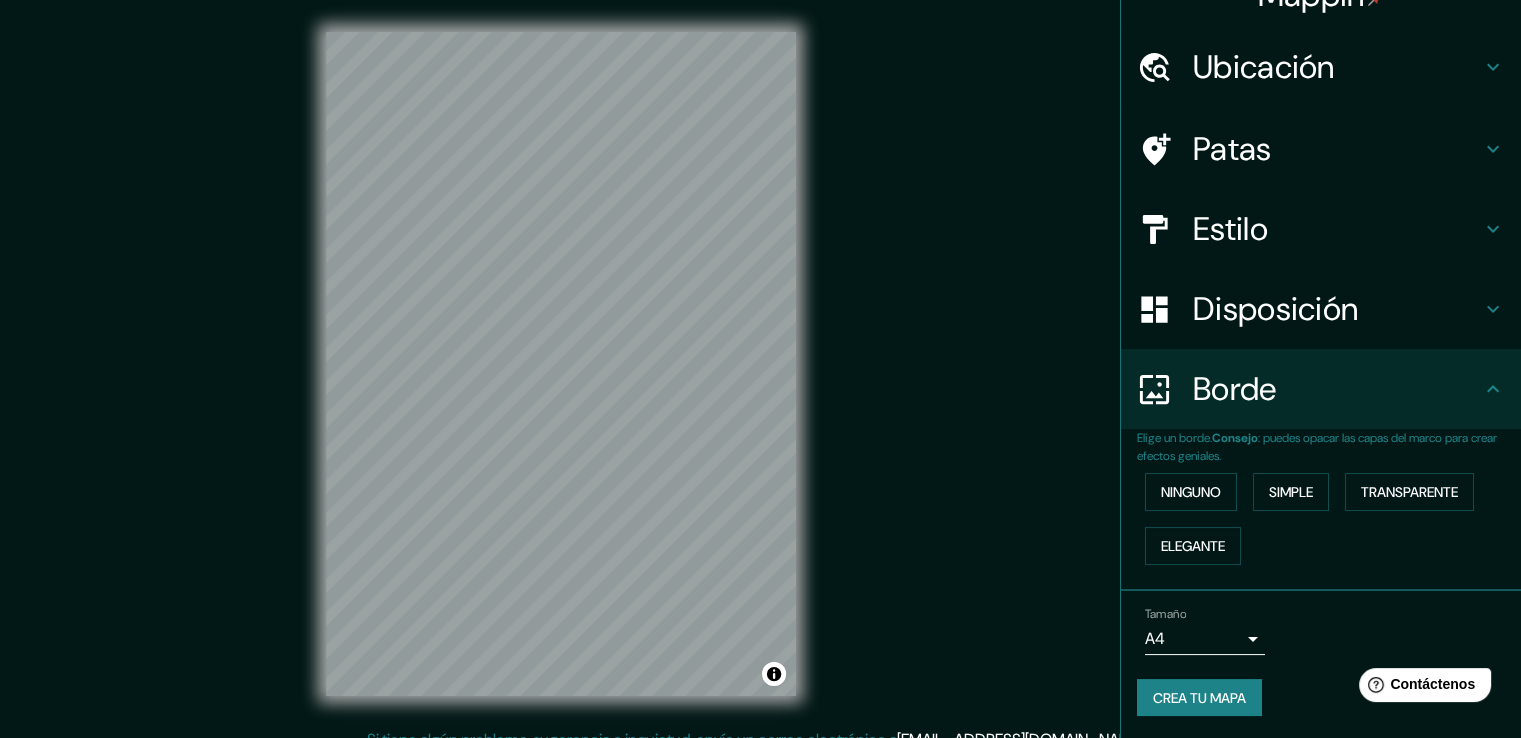 click on "Borde" at bounding box center (1235, 389) 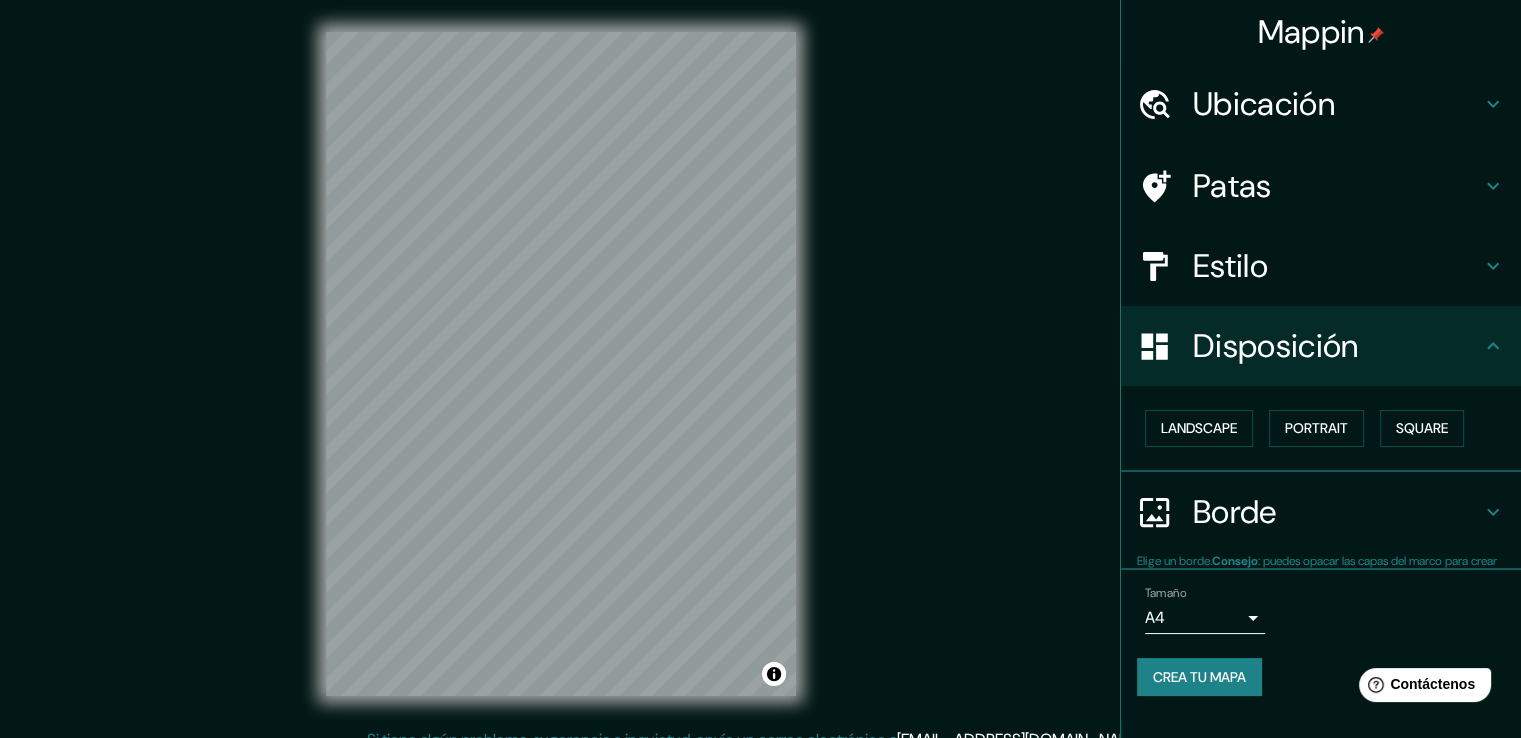 scroll, scrollTop: 0, scrollLeft: 0, axis: both 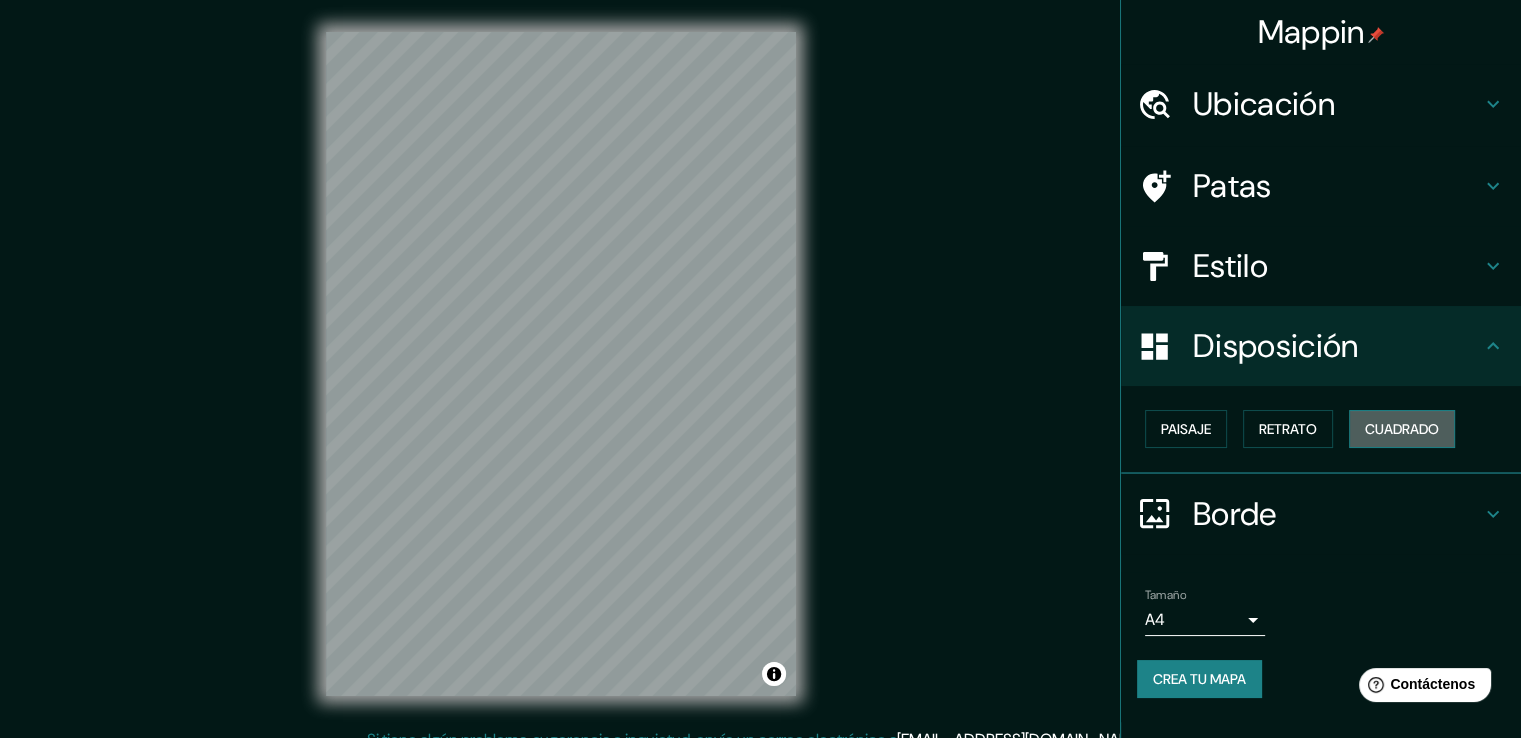 click on "Cuadrado" at bounding box center [1402, 429] 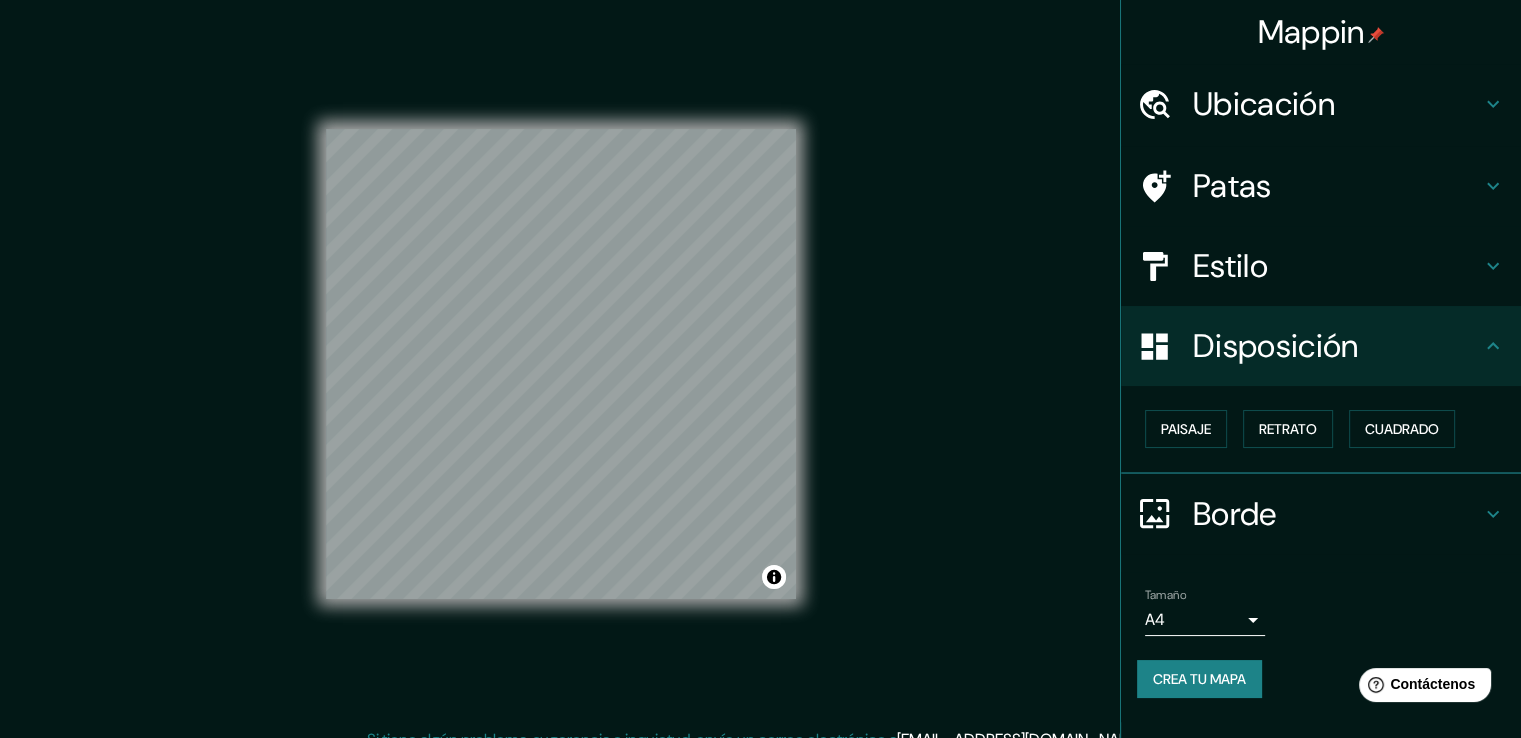 click on "Paisaje Retrato Cuadrado" at bounding box center [1329, 429] 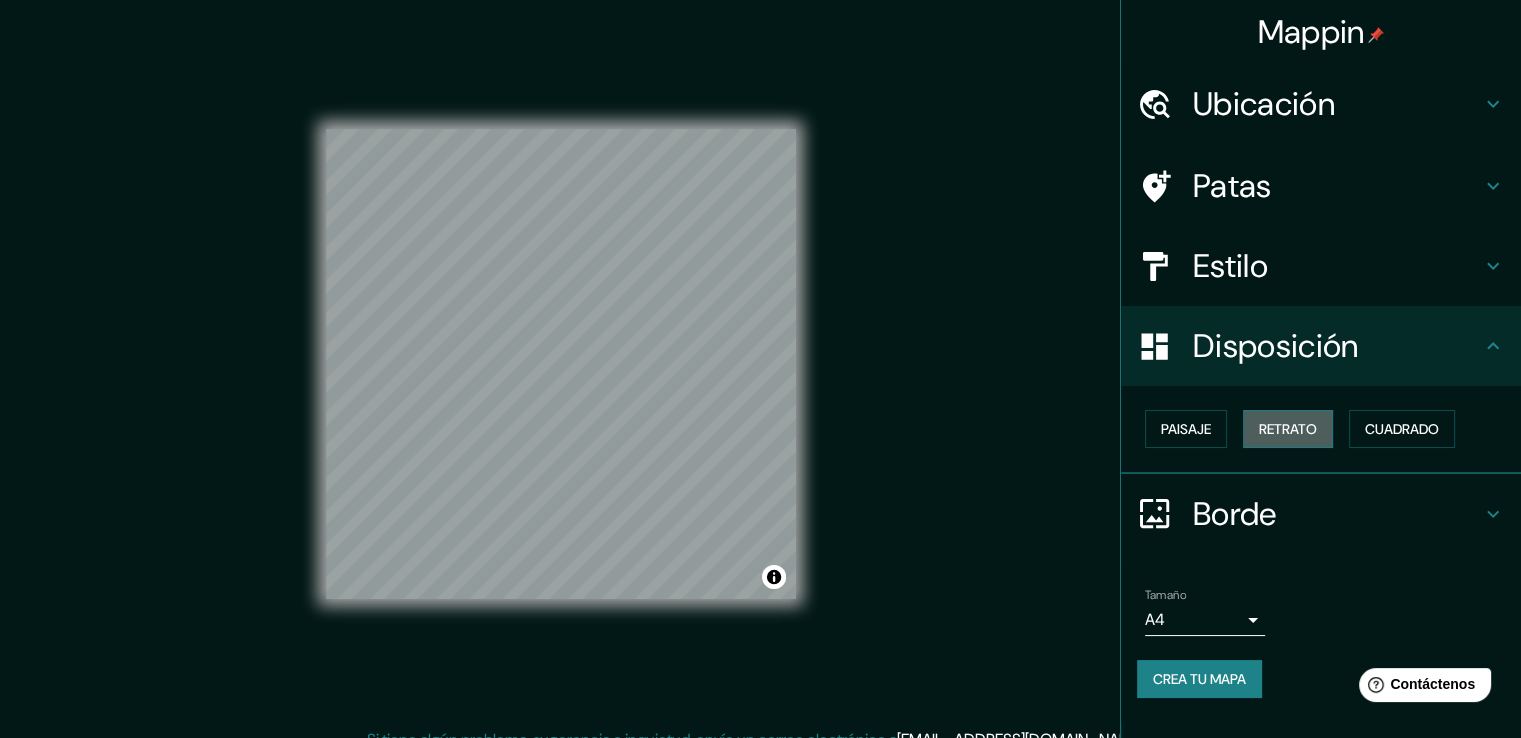 click on "Retrato" at bounding box center (1288, 429) 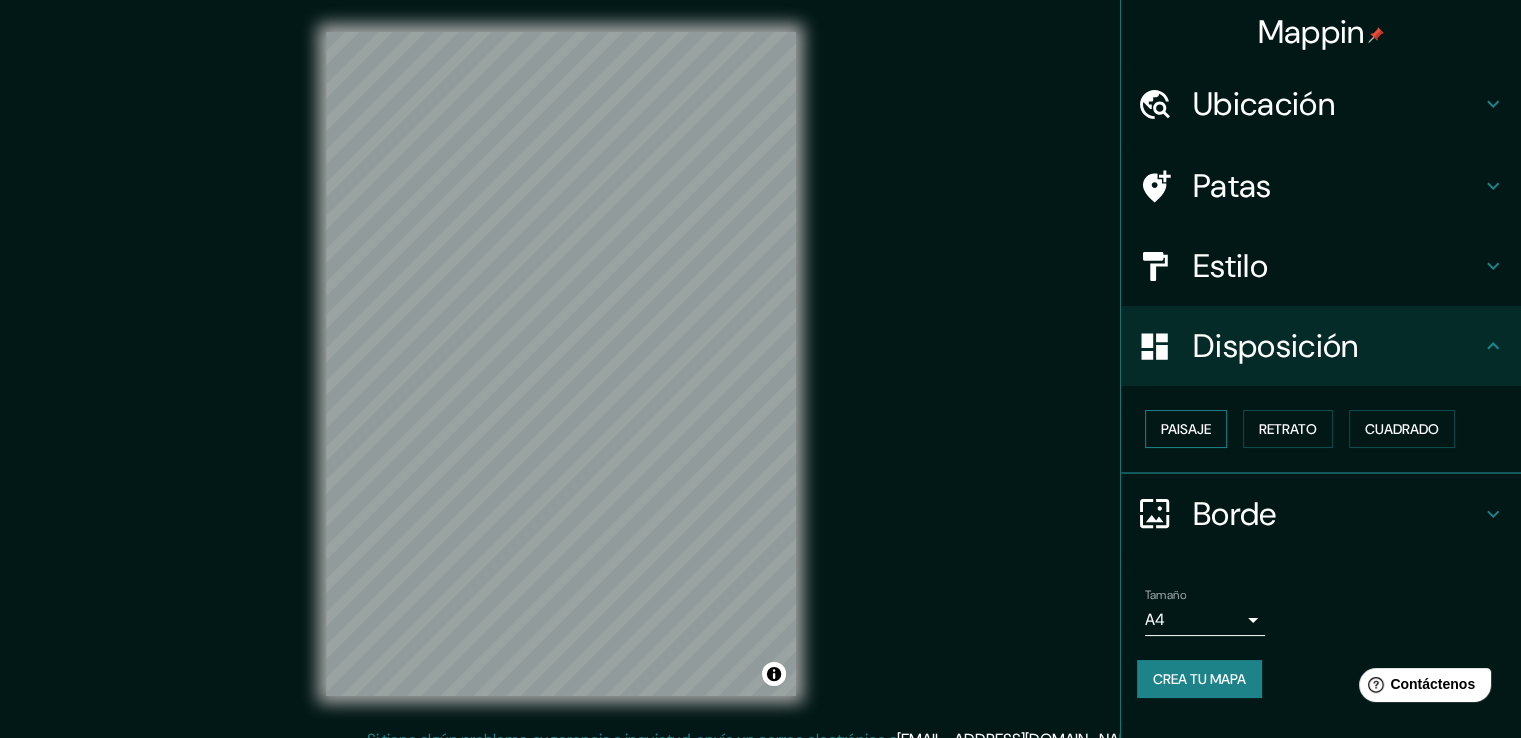 click on "Paisaje Retrato Cuadrado" at bounding box center (1329, 429) 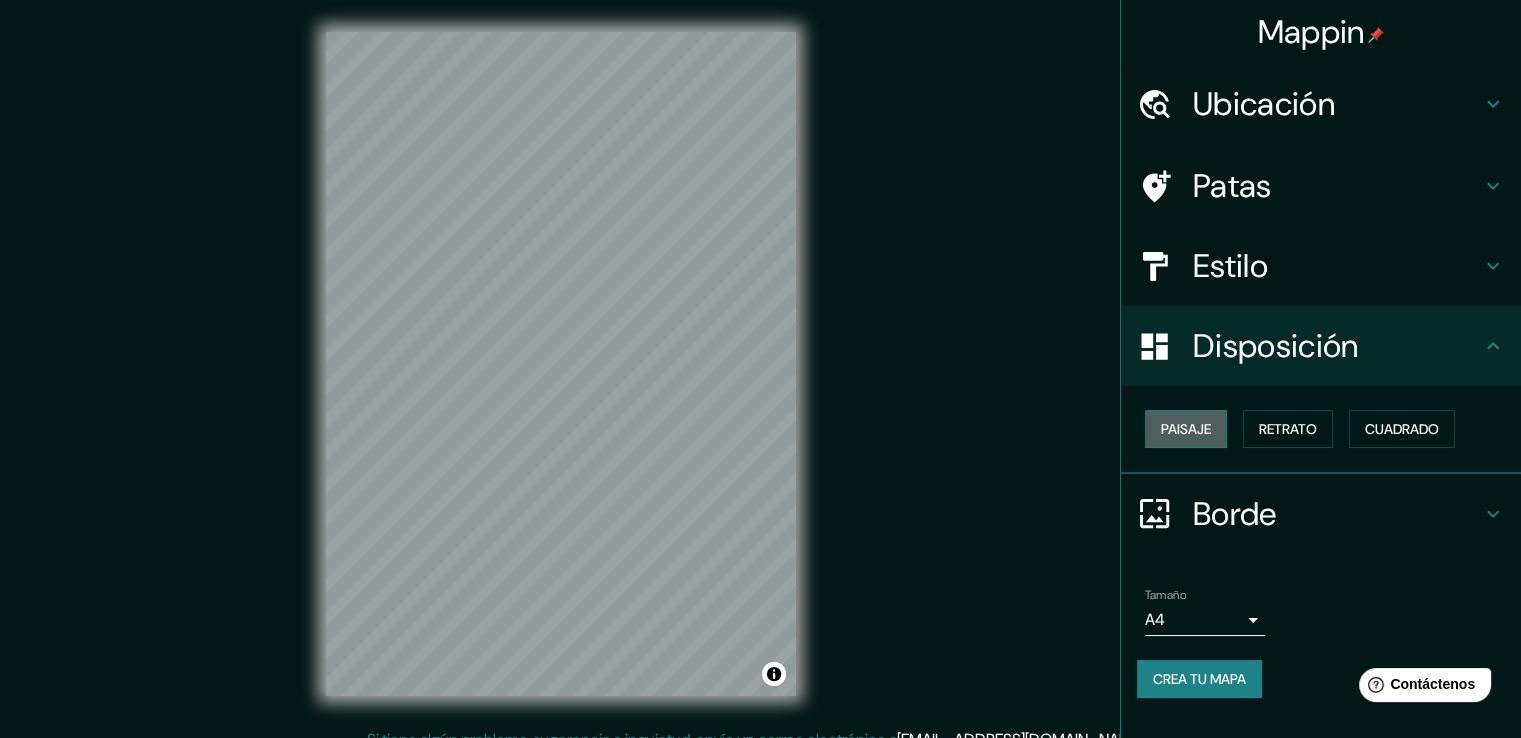 click on "Paisaje" at bounding box center (1186, 429) 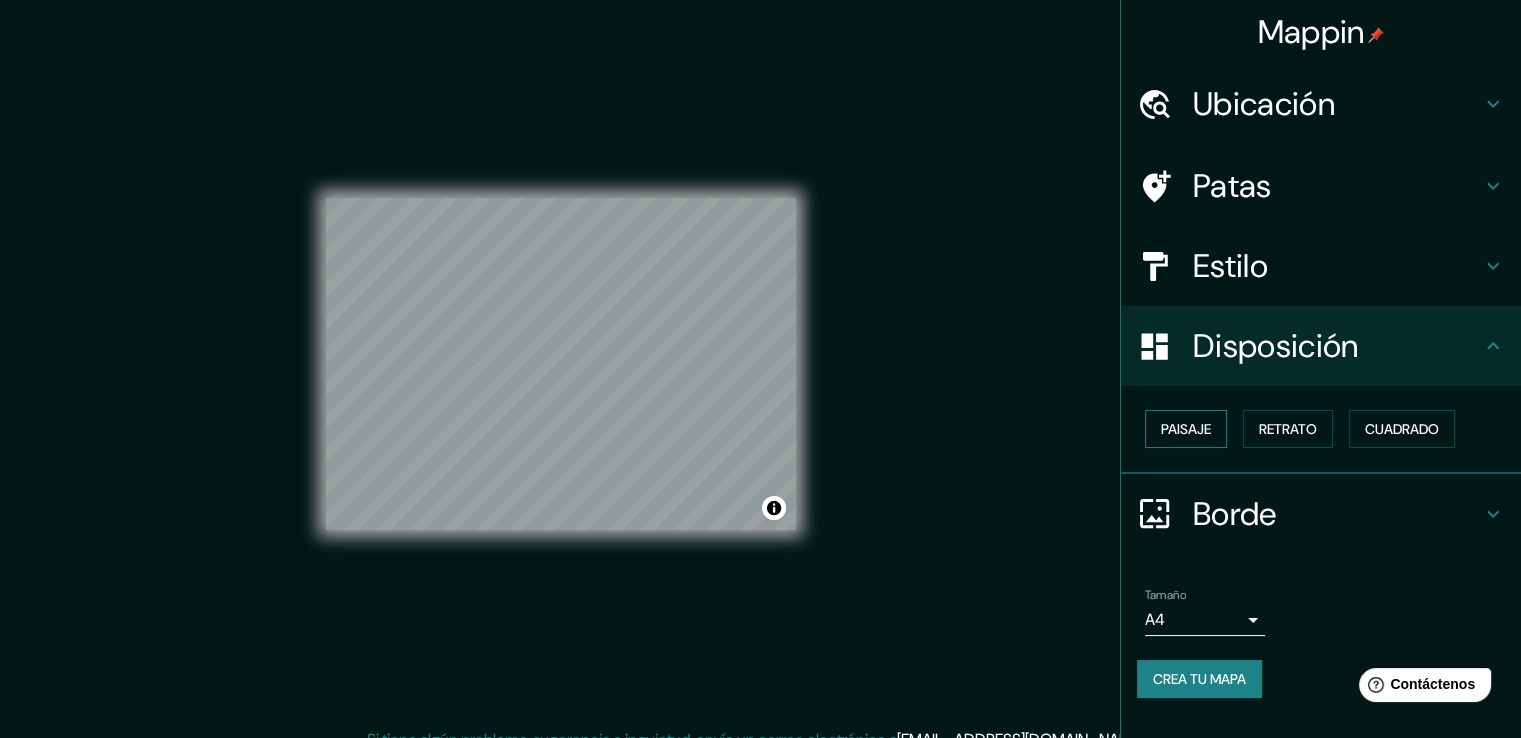 click on "Paisaje" at bounding box center (1186, 429) 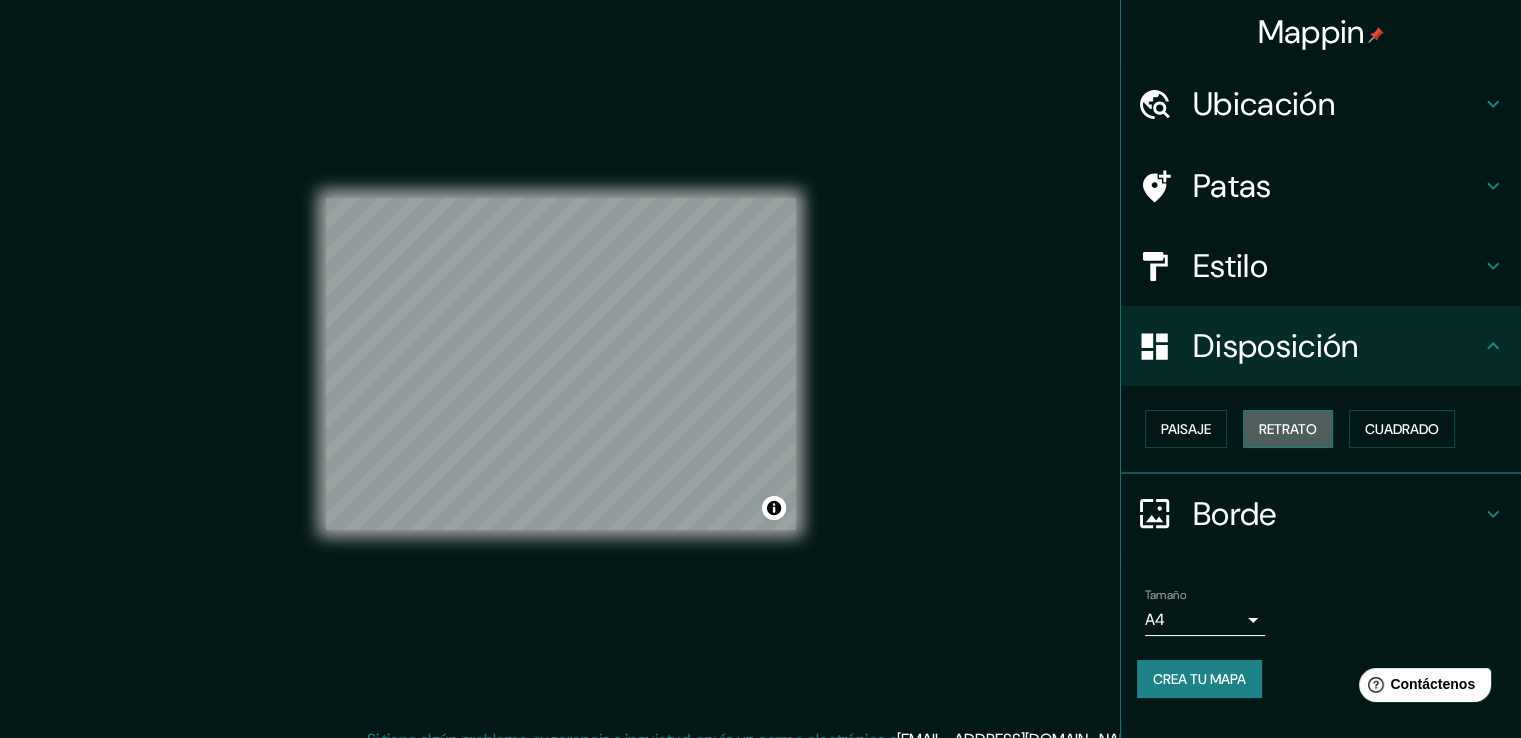 click on "Retrato" at bounding box center [1288, 429] 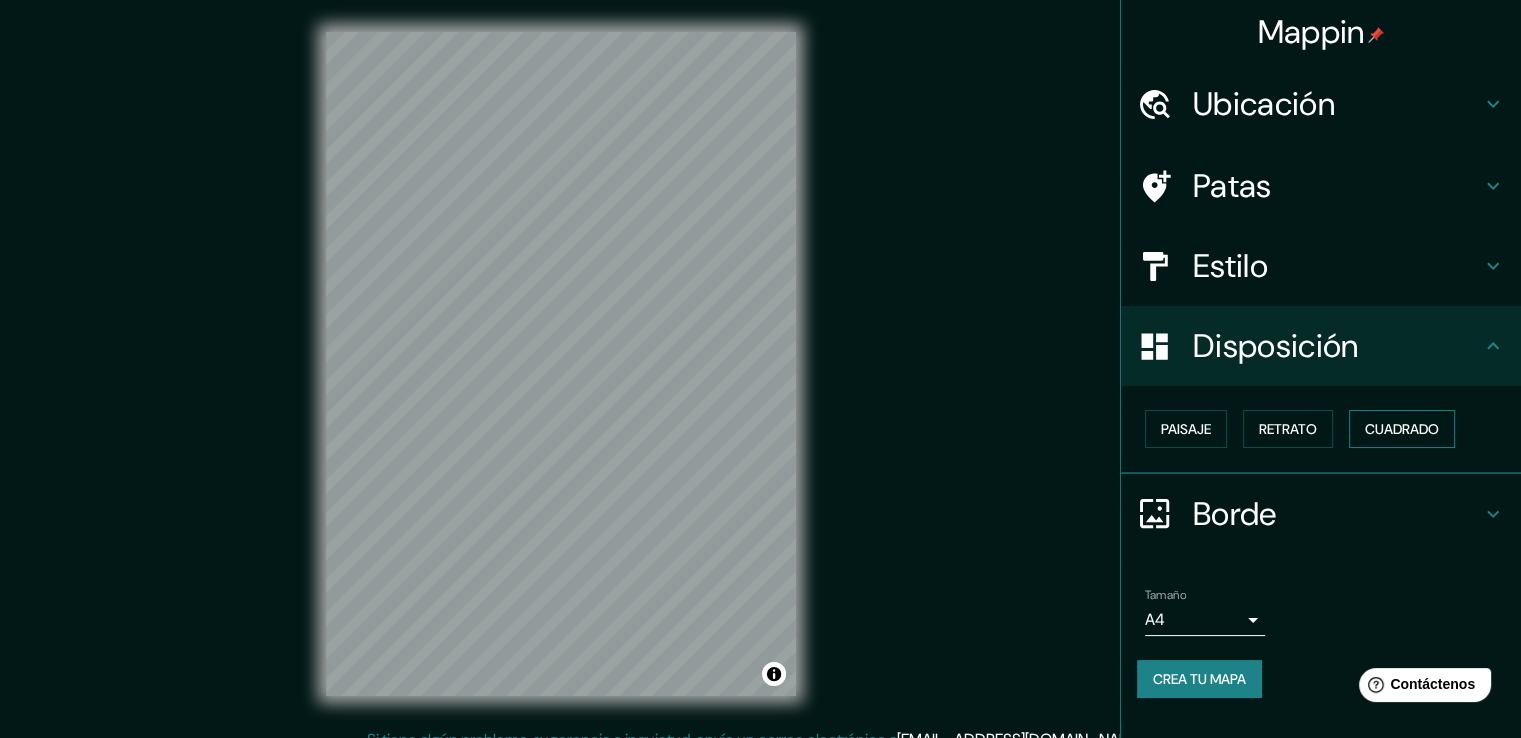 click on "Cuadrado" at bounding box center [1402, 429] 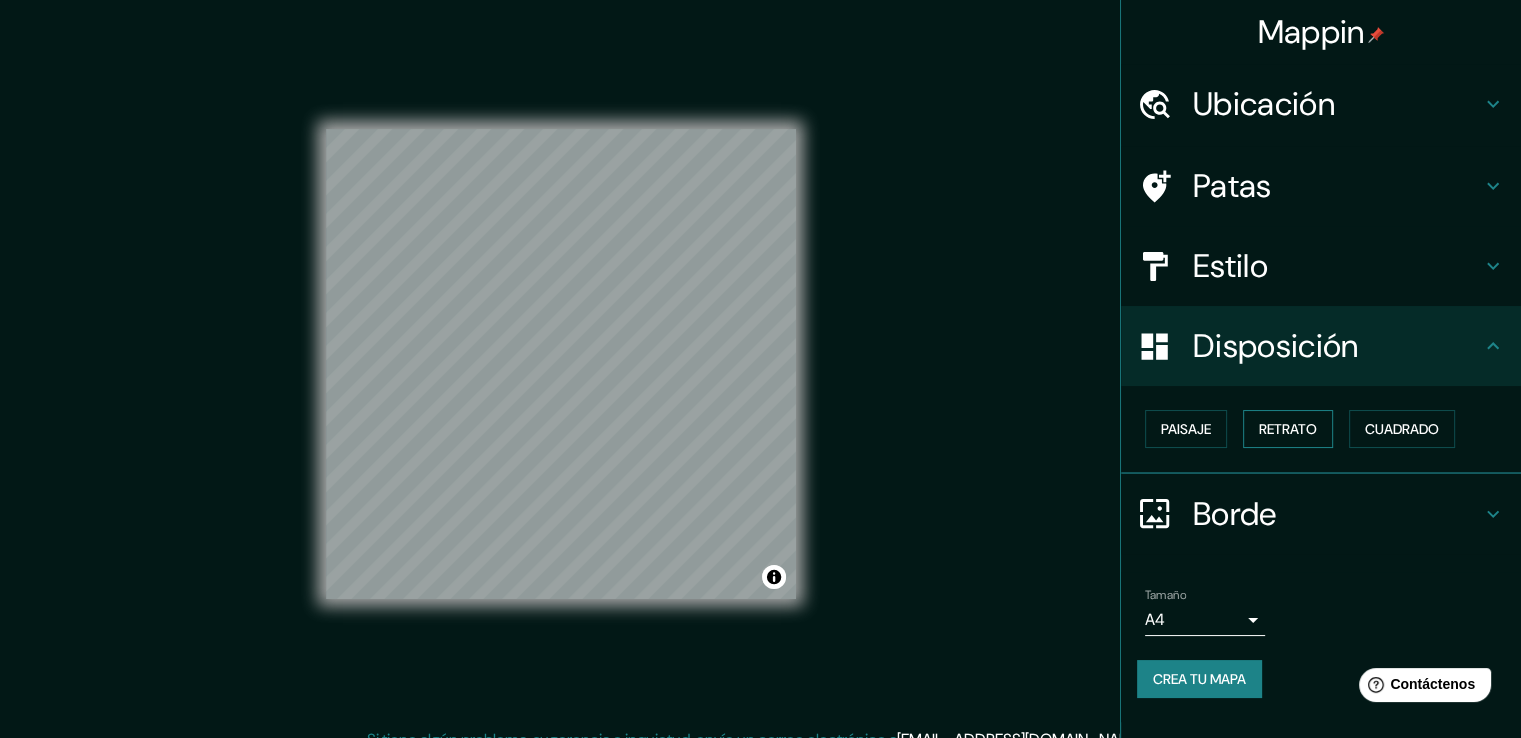 click on "Retrato" at bounding box center (1288, 429) 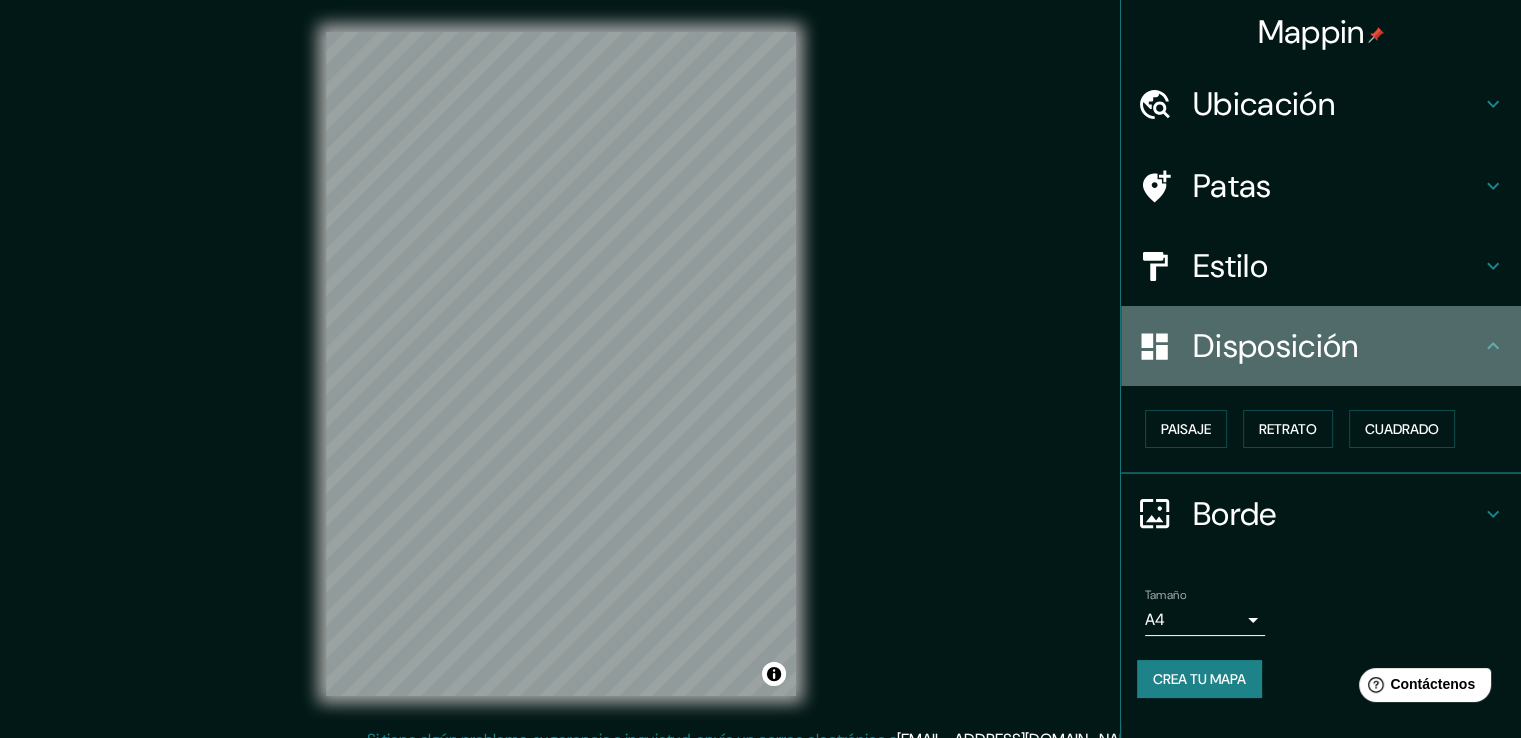 click on "Disposición" at bounding box center (1275, 346) 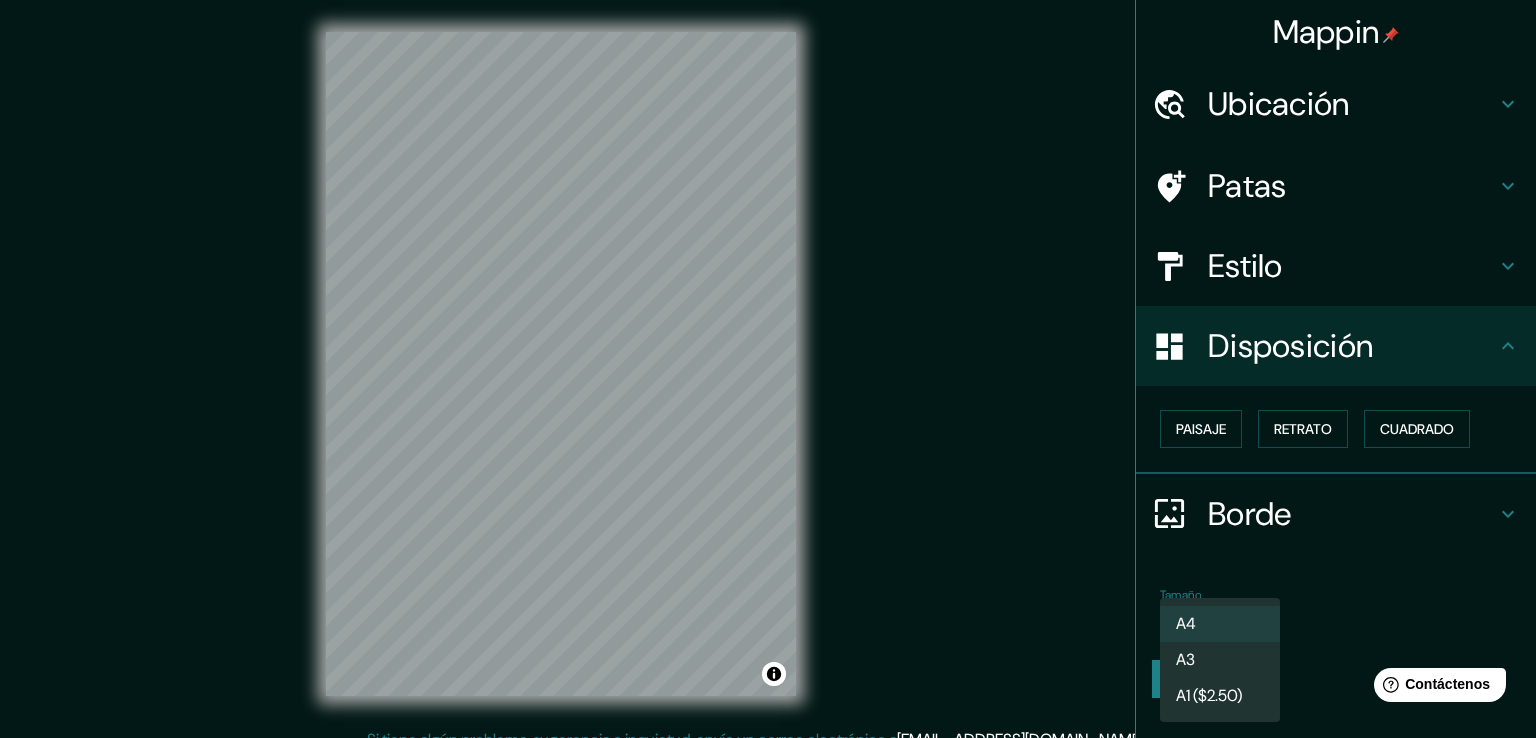 click on "Mappin Ubicación [GEOGRAPHIC_DATA], [GEOGRAPHIC_DATA] [GEOGRAPHIC_DATA] [GEOGRAPHIC_DATA] [GEOGRAPHIC_DATA] [GEOGRAPHIC_DATA], [GEOGRAPHIC_DATA] [GEOGRAPHIC_DATA] [GEOGRAPHIC_DATA] - [GEOGRAPHIC_DATA] 251627 [GEOGRAPHIC_DATA], [GEOGRAPHIC_DATA], [GEOGRAPHIC_DATA] [GEOGRAPHIC_DATA] [GEOGRAPHIC_DATA], [GEOGRAPHIC_DATA], [GEOGRAPHIC_DATA][PERSON_NAME][GEOGRAPHIC_DATA], [GEOGRAPHIC_DATA], [GEOGRAPHIC_DATA] Patas Estilo Disposición Paisaje Retrato Cuadrado Borde Elige un borde.  Consejo  : puedes opacar las capas del marco para crear efectos geniales. Ninguno Simple Transparente Elegante Tamaño A4 single Crea tu mapa © Mapbox   © OpenStreetMap   Improve this map Si tiene algún problema, sugerencia o inquietud, envíe un correo electrónico a  [EMAIL_ADDRESS][DOMAIN_NAME]  .   . . Texto original Valora esta traducción Tu opinión servirá para ayudar a mejorar el Traductor de Google A4 A3 A1 ($2.50)" at bounding box center [768, 369] 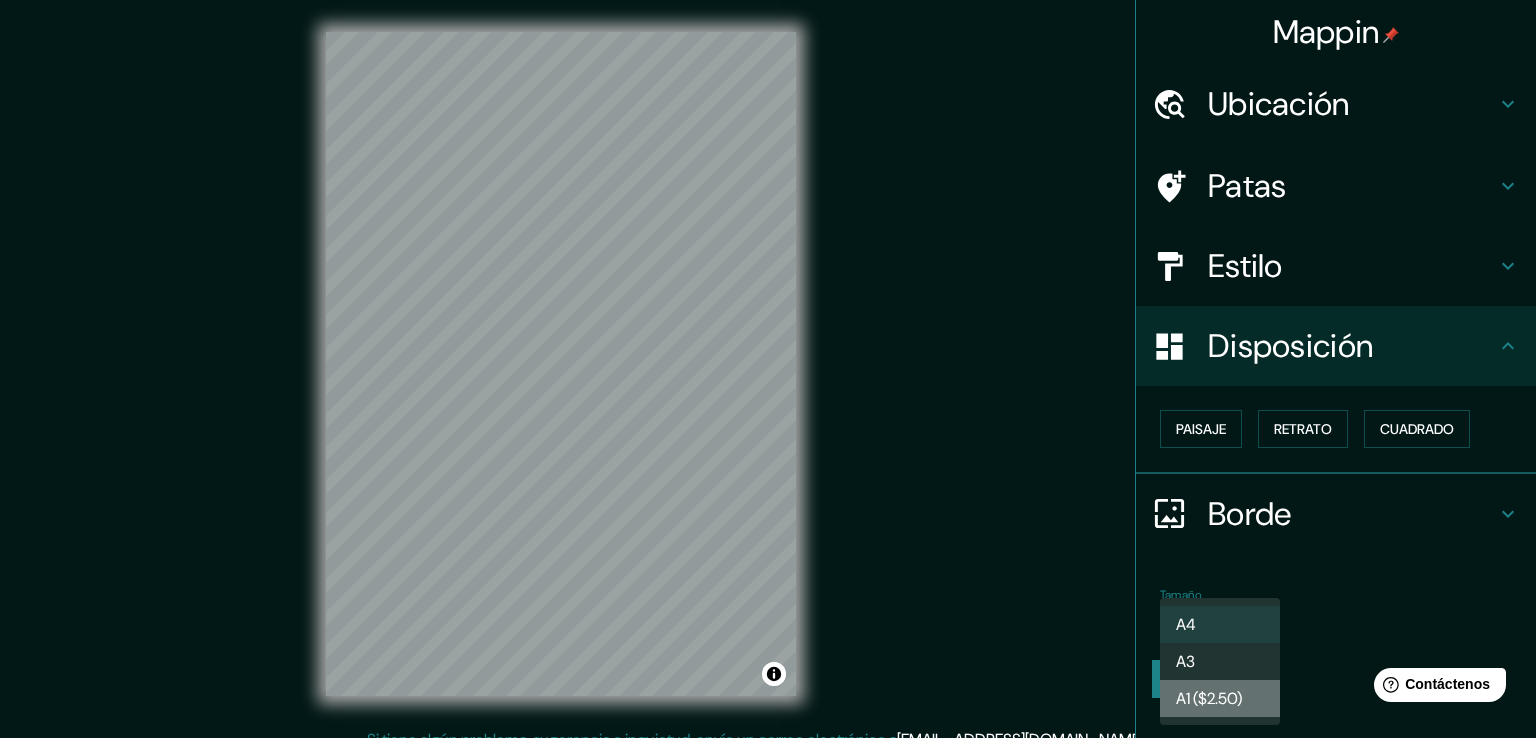 click on "A1 ($2.50)" at bounding box center [1209, 698] 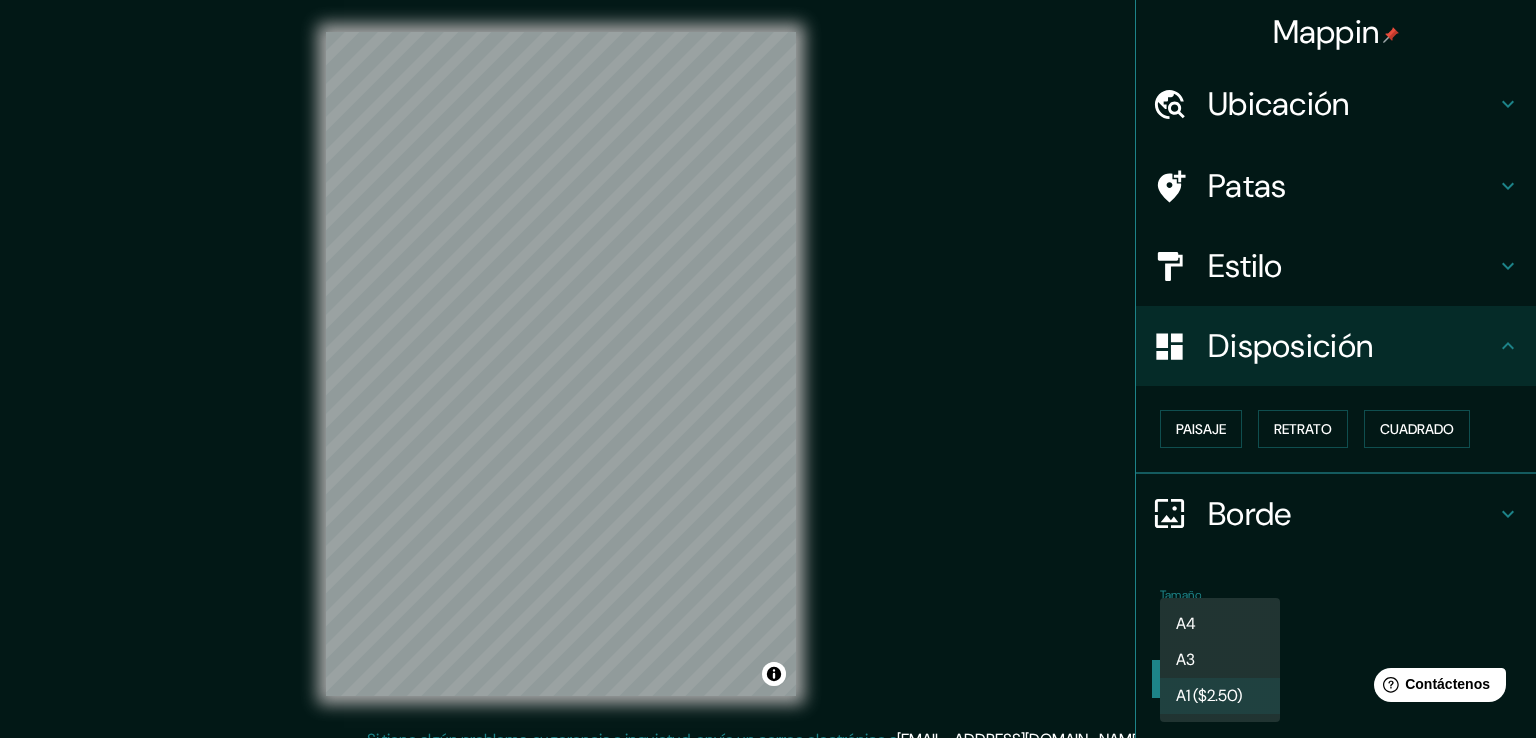 click on "Mappin Ubicación [GEOGRAPHIC_DATA], [GEOGRAPHIC_DATA] [GEOGRAPHIC_DATA] [GEOGRAPHIC_DATA] [GEOGRAPHIC_DATA] [GEOGRAPHIC_DATA], [GEOGRAPHIC_DATA] [GEOGRAPHIC_DATA] [GEOGRAPHIC_DATA] - [GEOGRAPHIC_DATA] 251627 [GEOGRAPHIC_DATA], [GEOGRAPHIC_DATA], [GEOGRAPHIC_DATA] [GEOGRAPHIC_DATA] [GEOGRAPHIC_DATA], [GEOGRAPHIC_DATA], [GEOGRAPHIC_DATA][PERSON_NAME][GEOGRAPHIC_DATA], [GEOGRAPHIC_DATA], [GEOGRAPHIC_DATA] Patas Estilo Disposición Paisaje Retrato Cuadrado Borde Elige un borde.  Consejo  : puedes opacar las capas del marco para crear efectos geniales. Ninguno Simple Transparente Elegante Tamaño A1 ($2.50) a3 Crea tu mapa © Mapbox   © OpenStreetMap   Improve this map Si tiene algún problema, sugerencia o inquietud, envíe un correo electrónico a  [EMAIL_ADDRESS][DOMAIN_NAME]  .   . . Texto original Valora esta traducción Tu opinión servirá para ayudar a mejorar el Traductor de Google A4 A3 A1 ($2.50)" at bounding box center [768, 369] 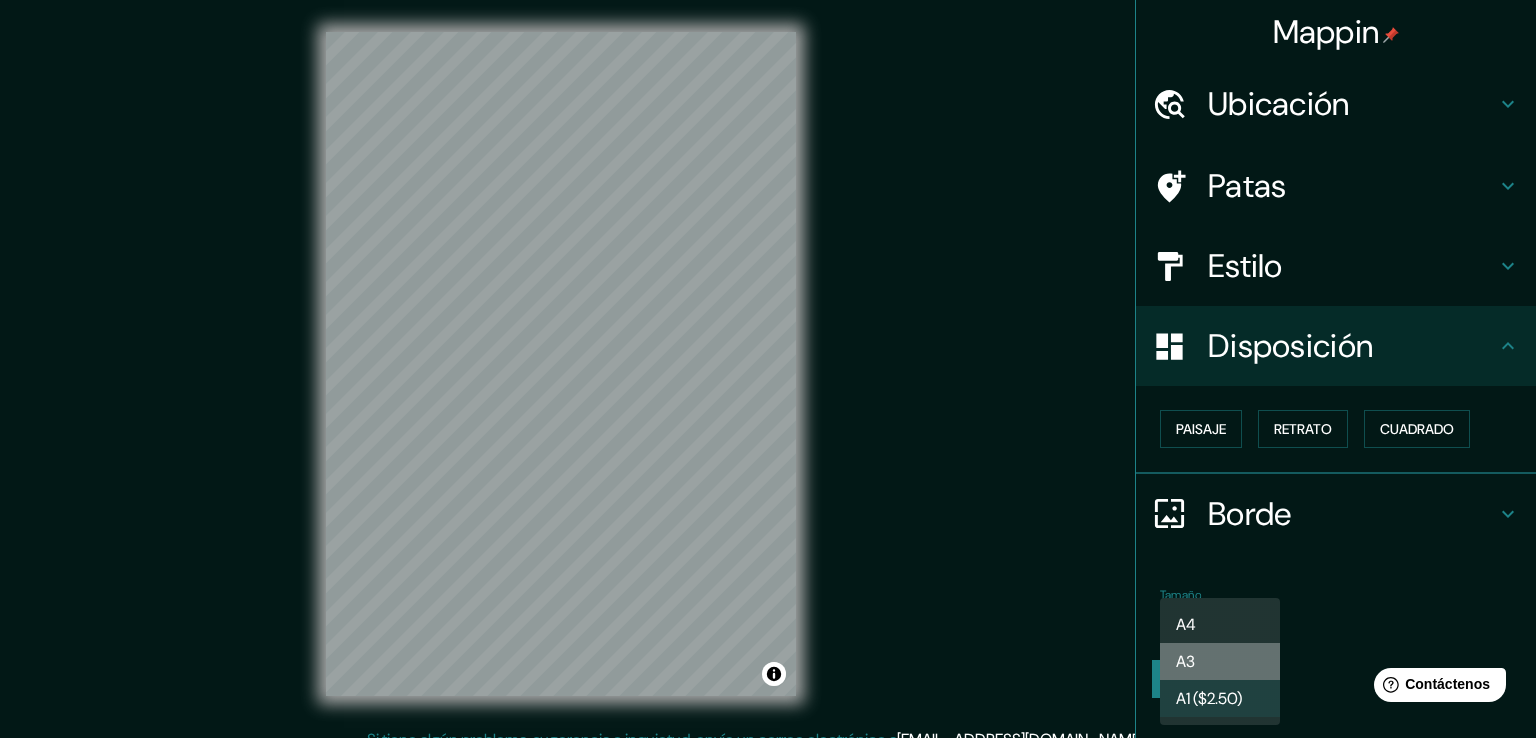 click on "A3" at bounding box center [1185, 661] 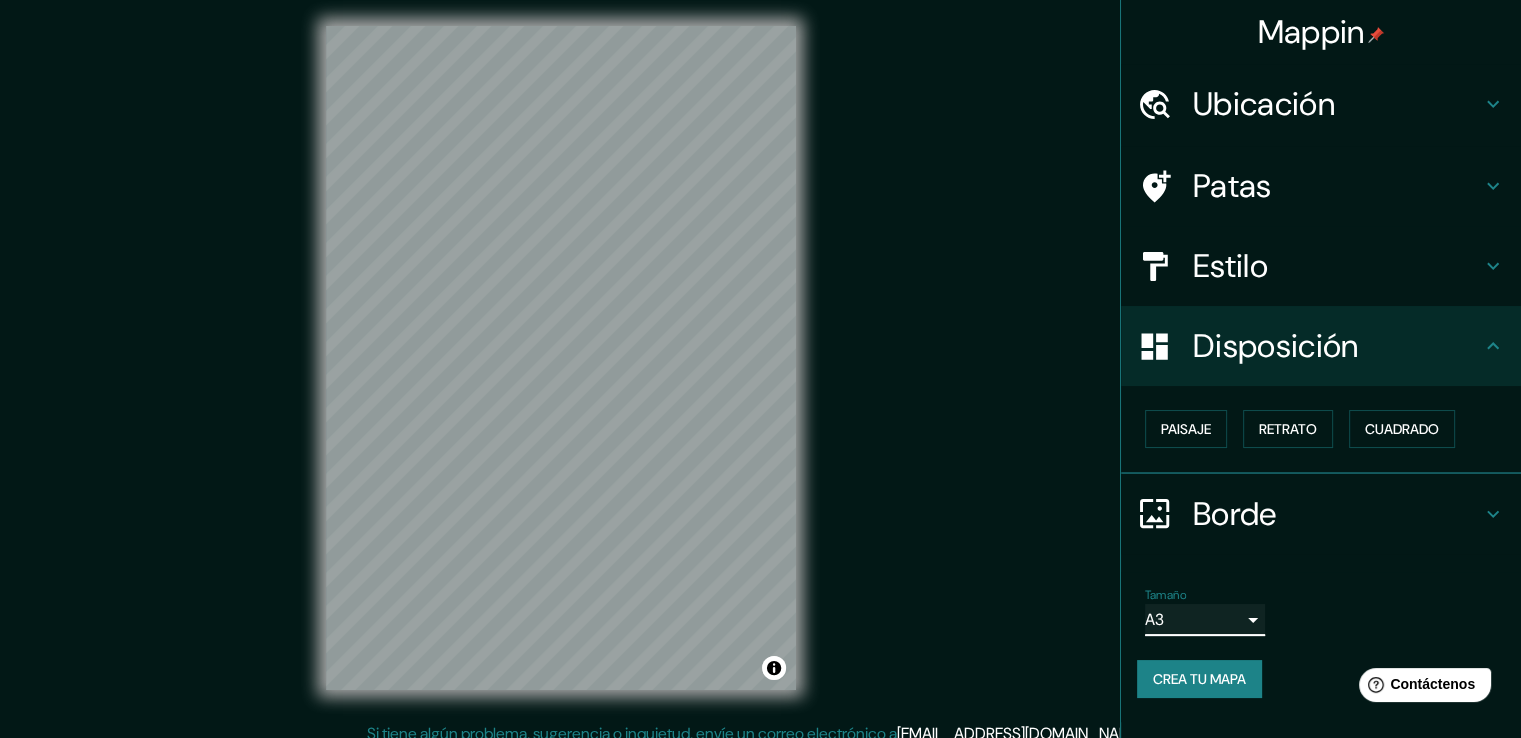 scroll, scrollTop: 0, scrollLeft: 0, axis: both 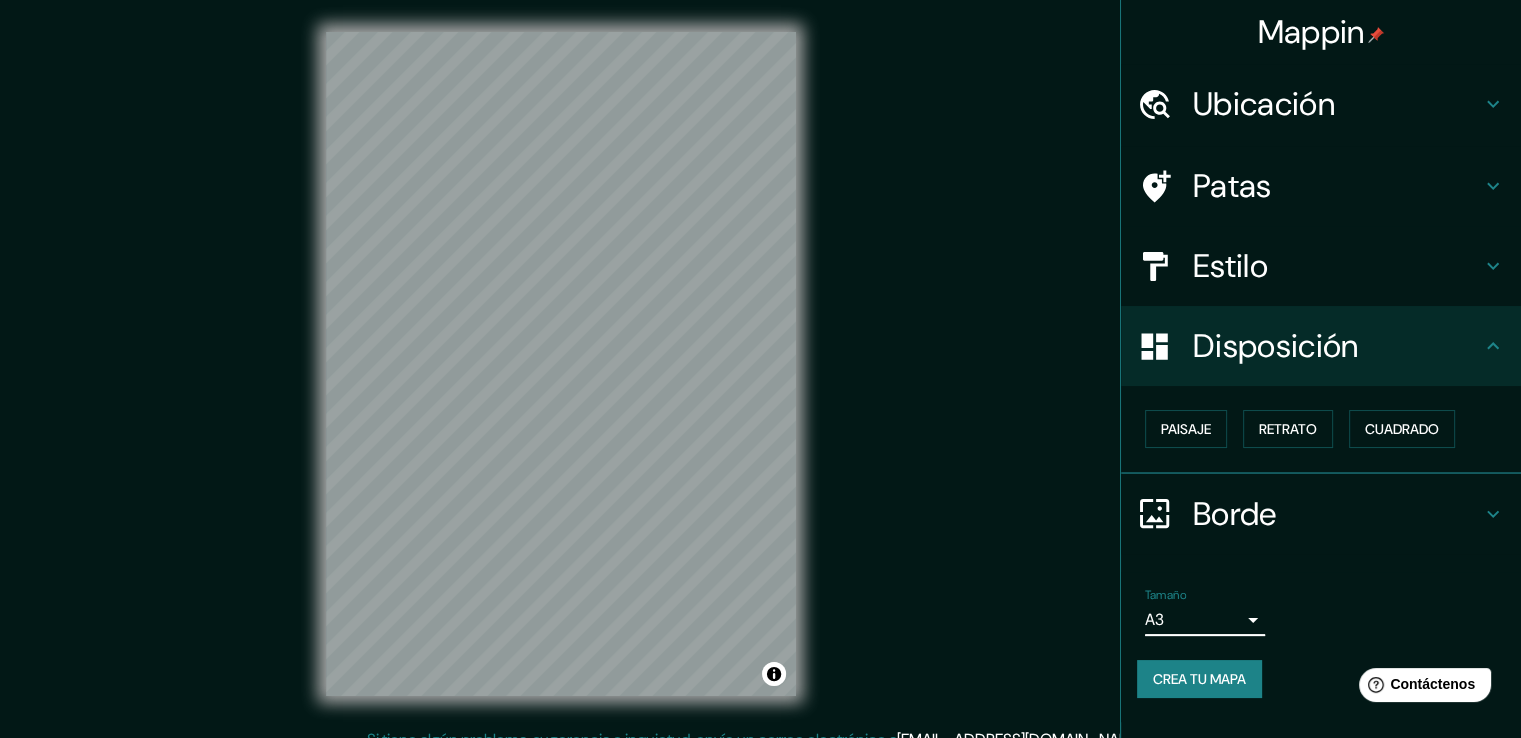 click on "Estilo" at bounding box center (1230, 266) 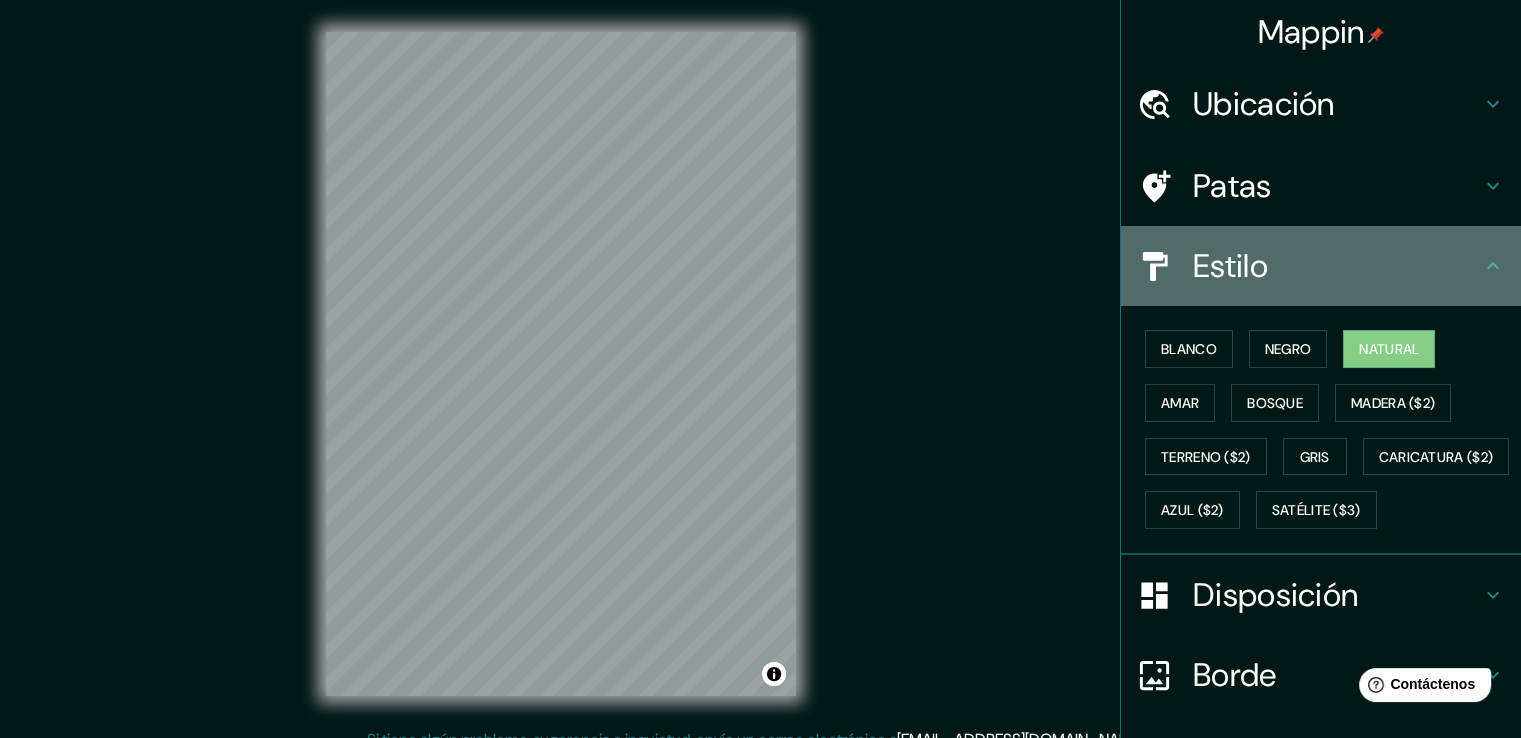 drag, startPoint x: 1244, startPoint y: 267, endPoint x: 1249, endPoint y: 200, distance: 67.18631 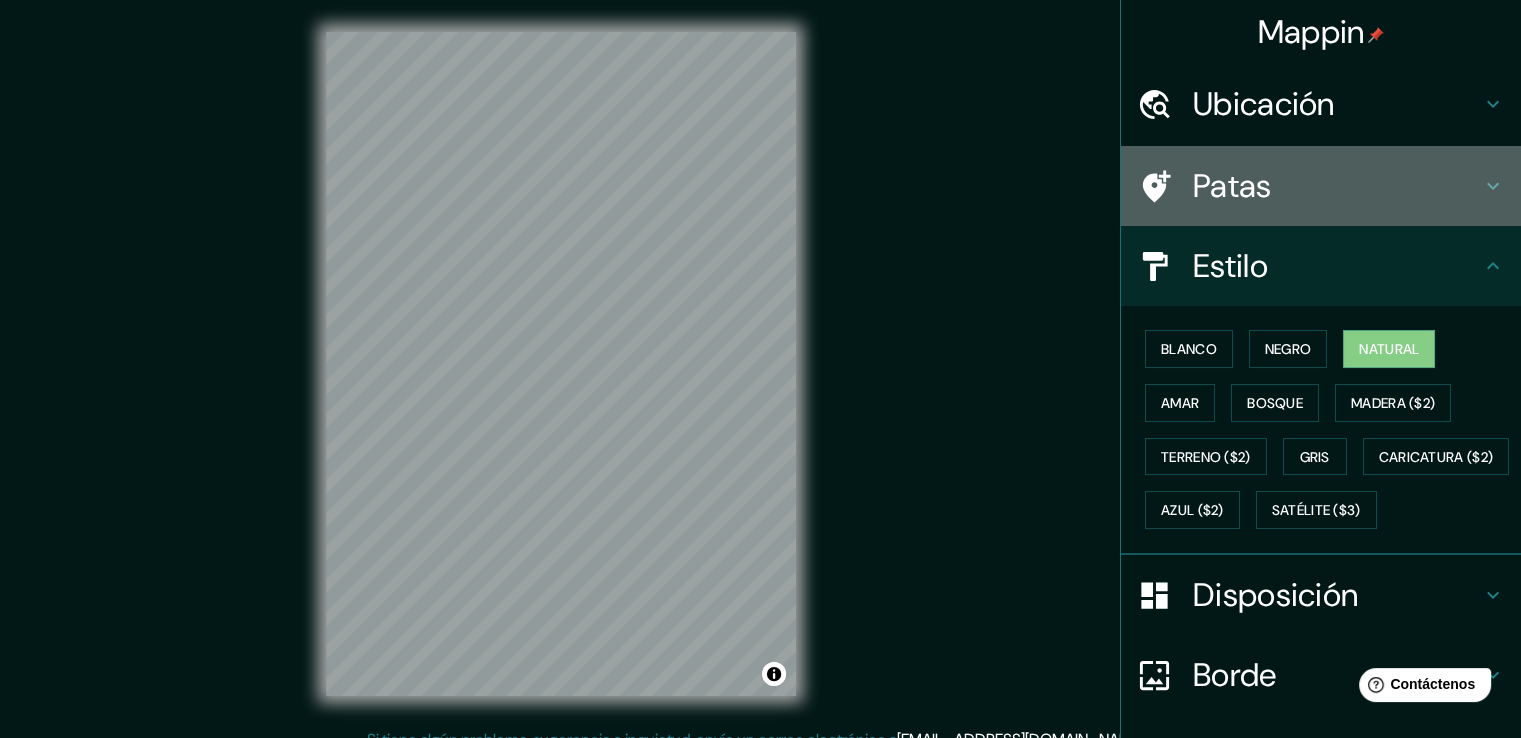 click on "Patas" at bounding box center [1232, 186] 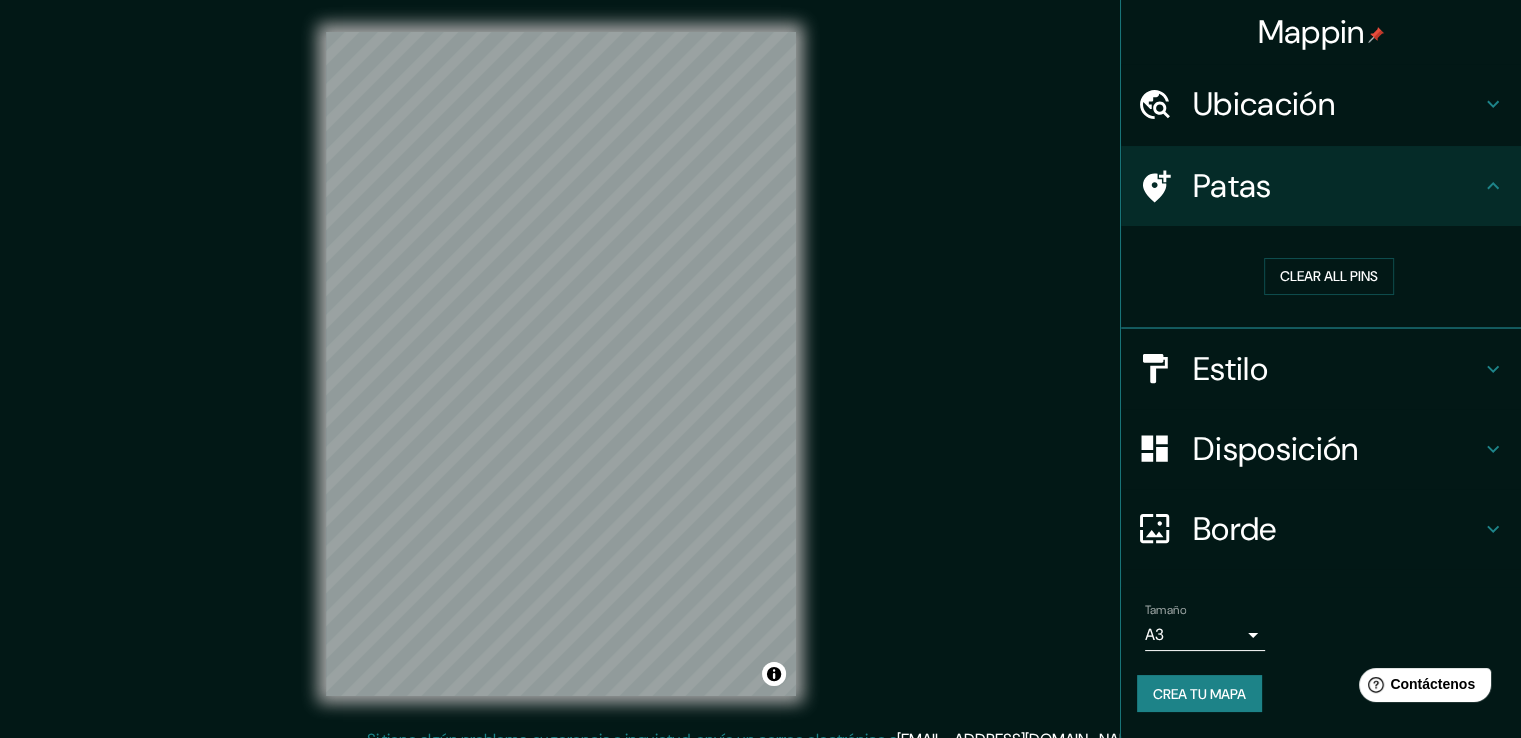 click on "Ubicación" at bounding box center (1321, 104) 